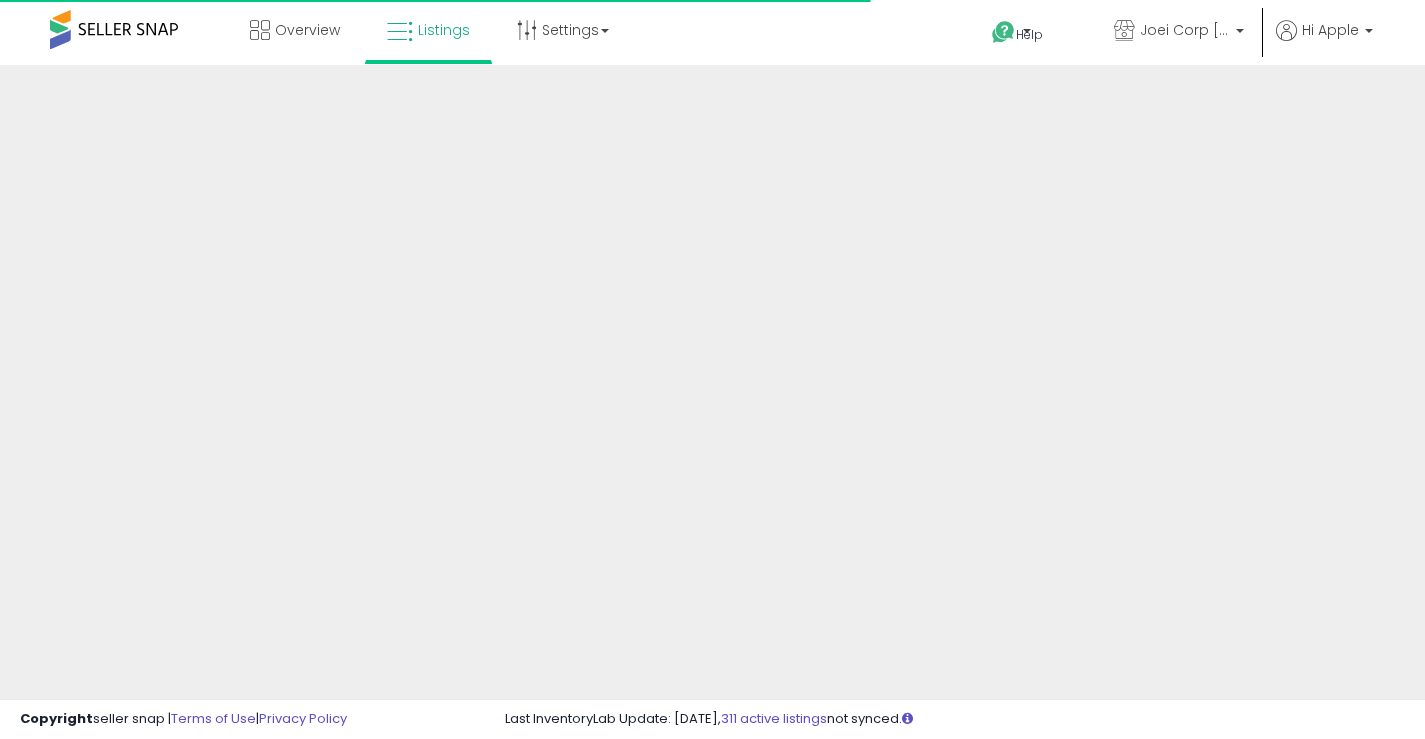 scroll, scrollTop: 0, scrollLeft: 0, axis: both 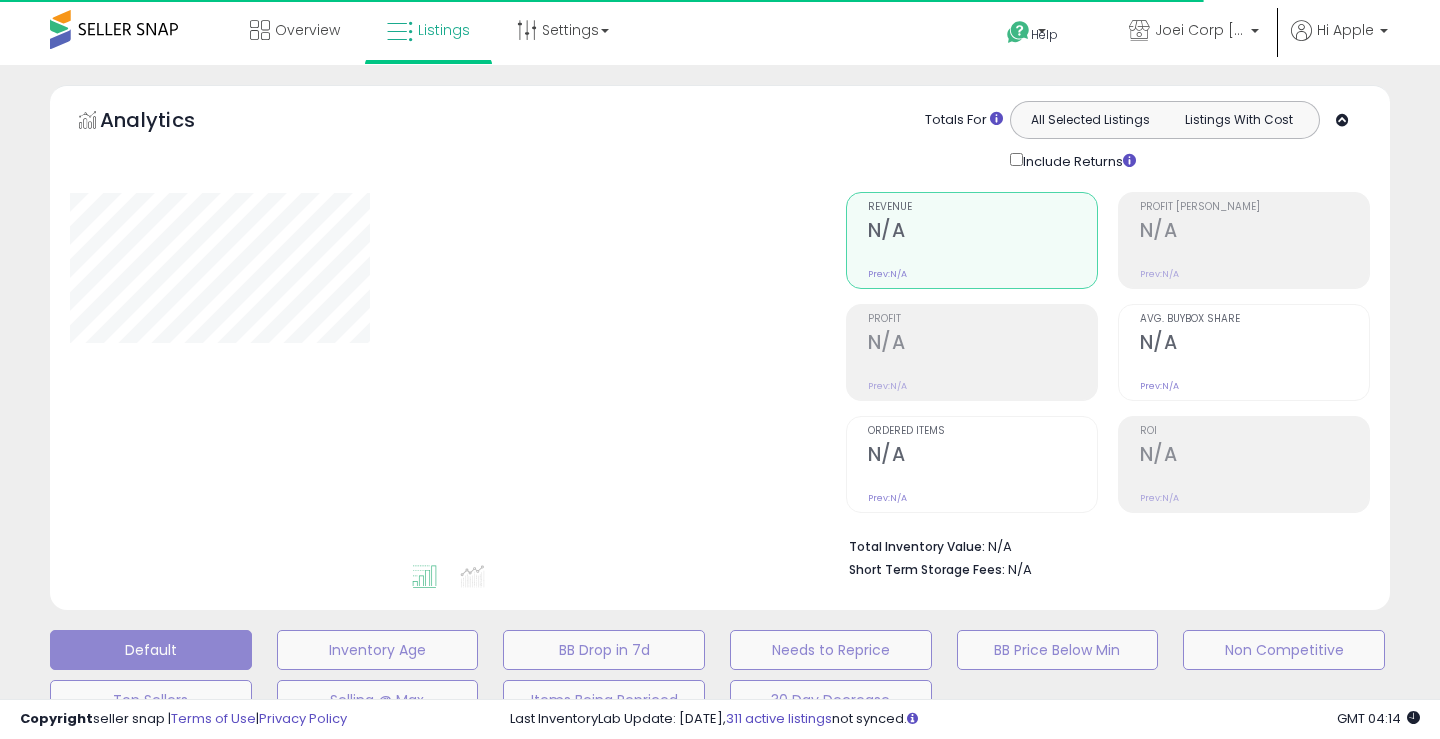 type on "**********" 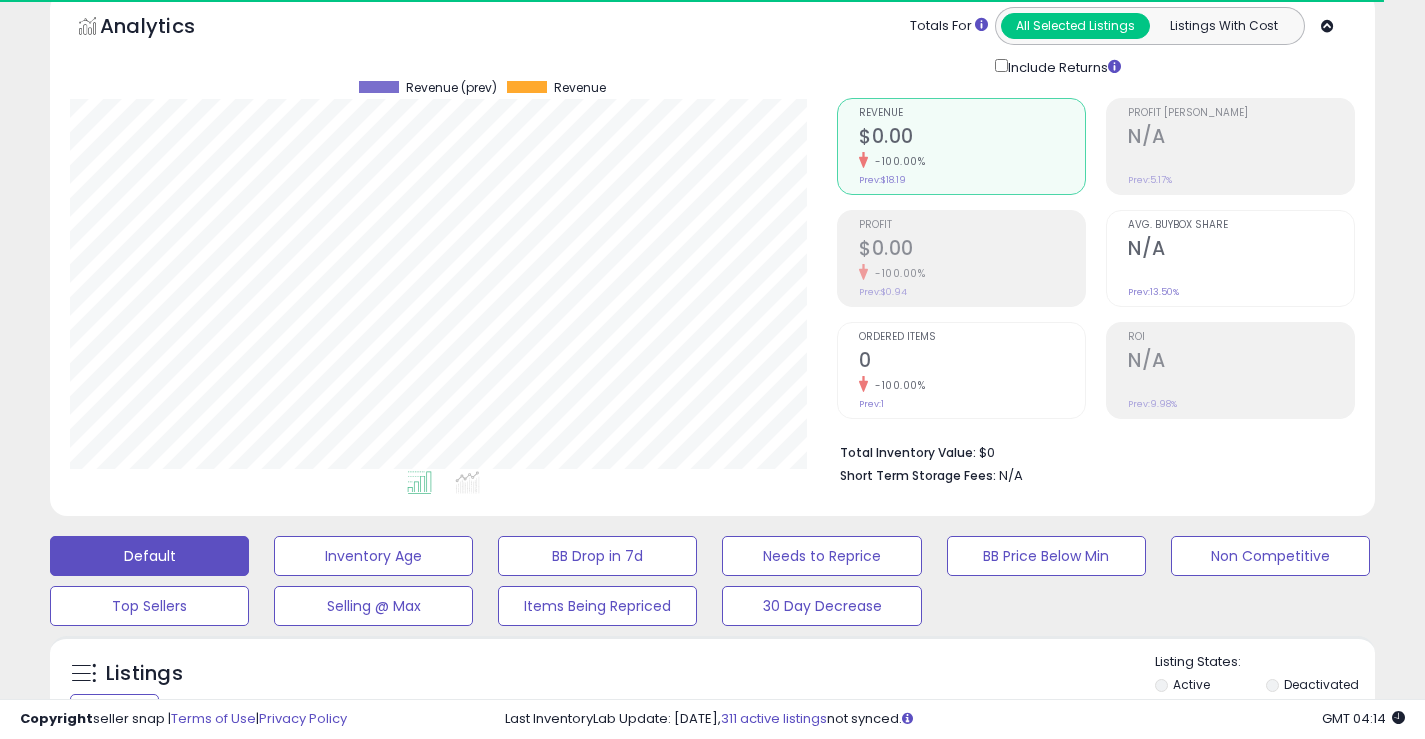 scroll, scrollTop: 0, scrollLeft: 0, axis: both 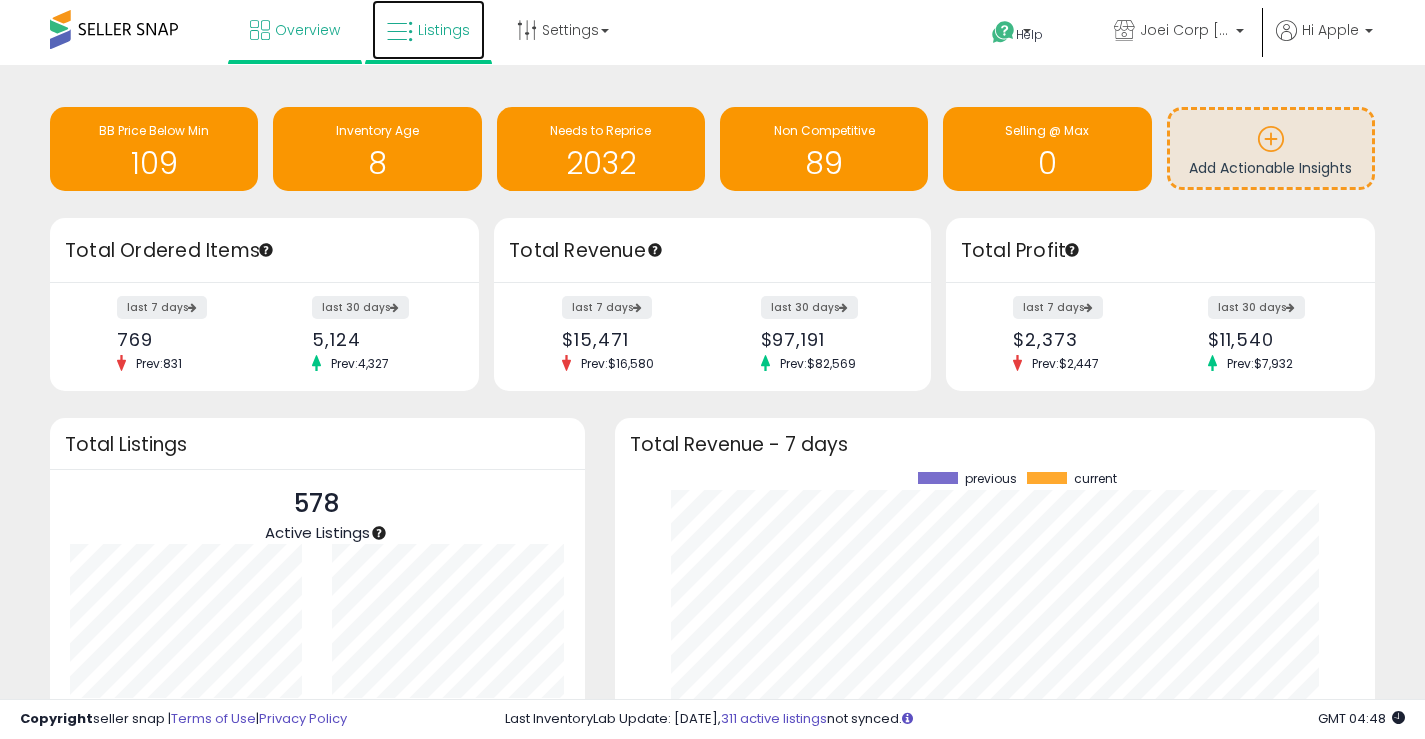 click on "Listings" at bounding box center [444, 30] 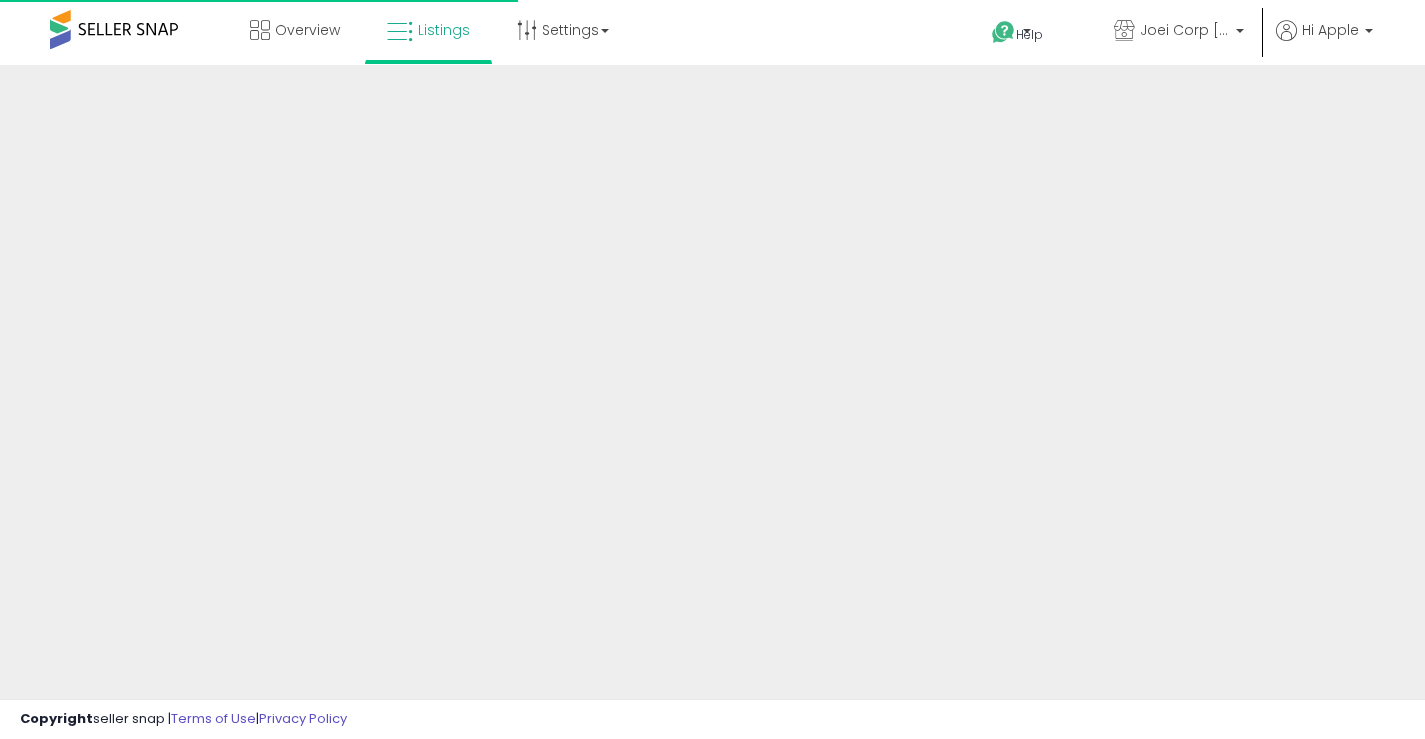 scroll, scrollTop: 0, scrollLeft: 0, axis: both 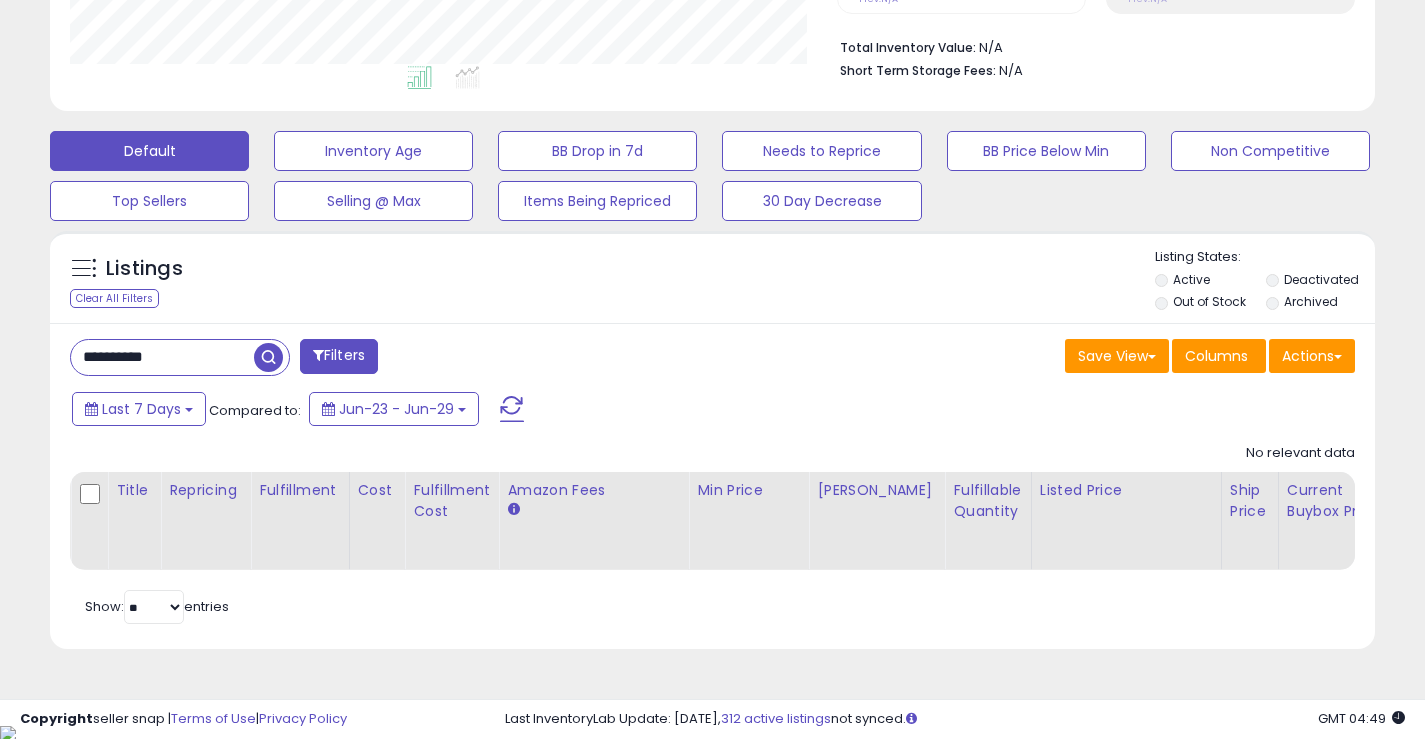 click on "**********" at bounding box center (162, 357) 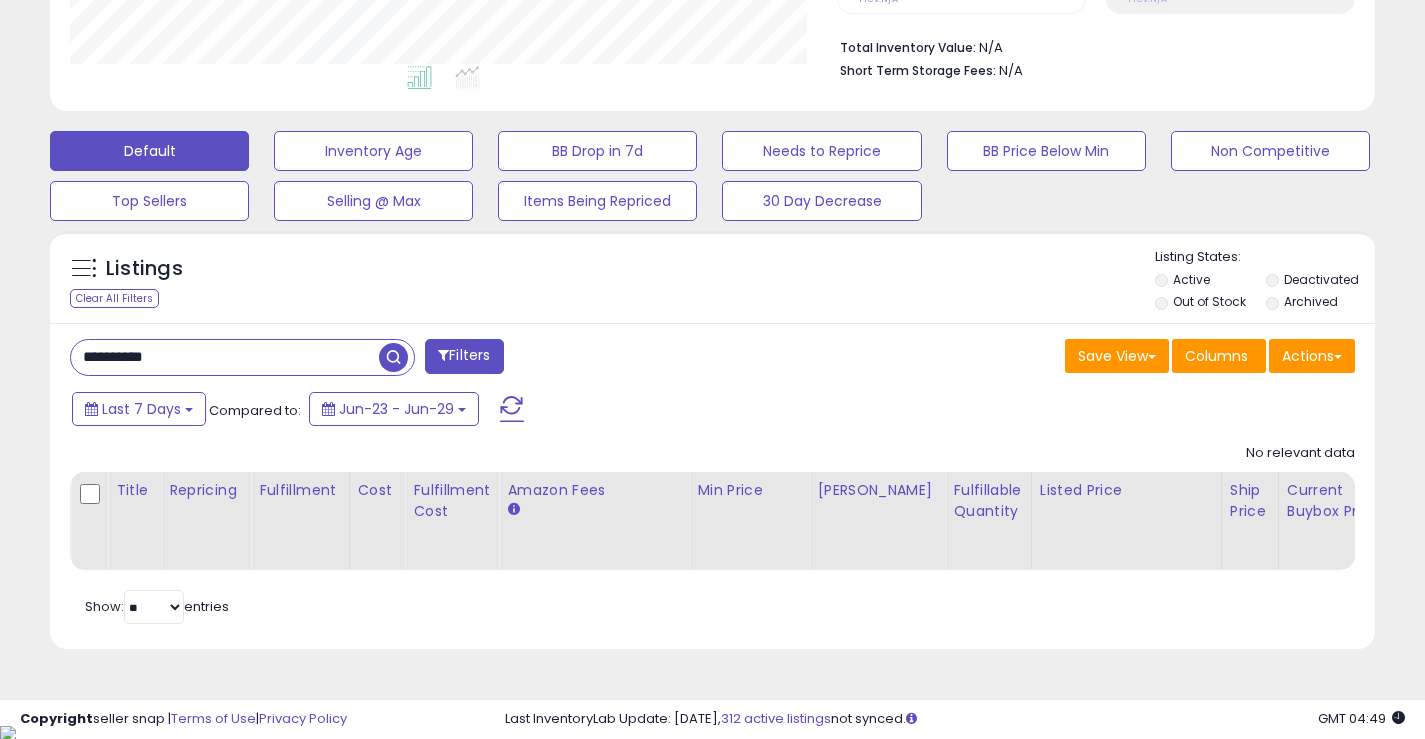 click on "**********" at bounding box center (225, 357) 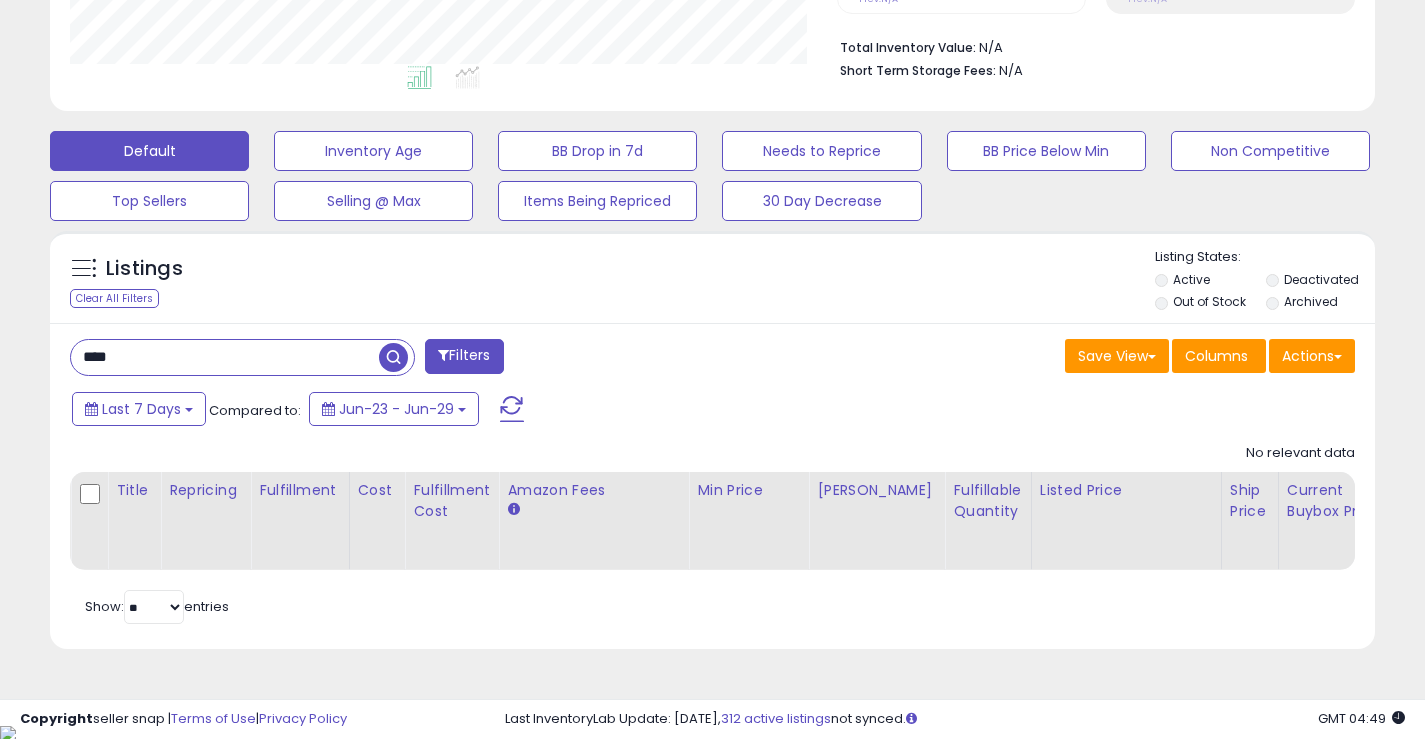 type on "****" 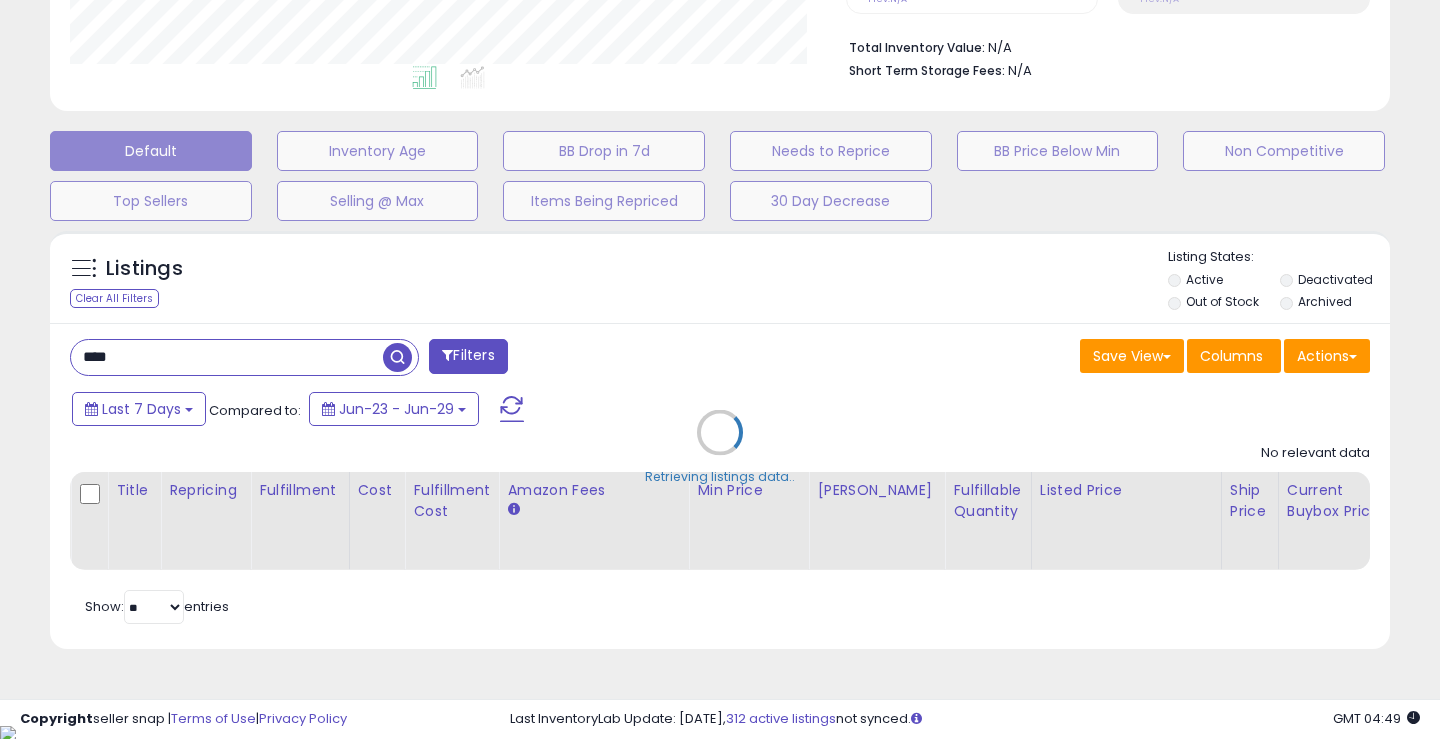 scroll, scrollTop: 999590, scrollLeft: 999224, axis: both 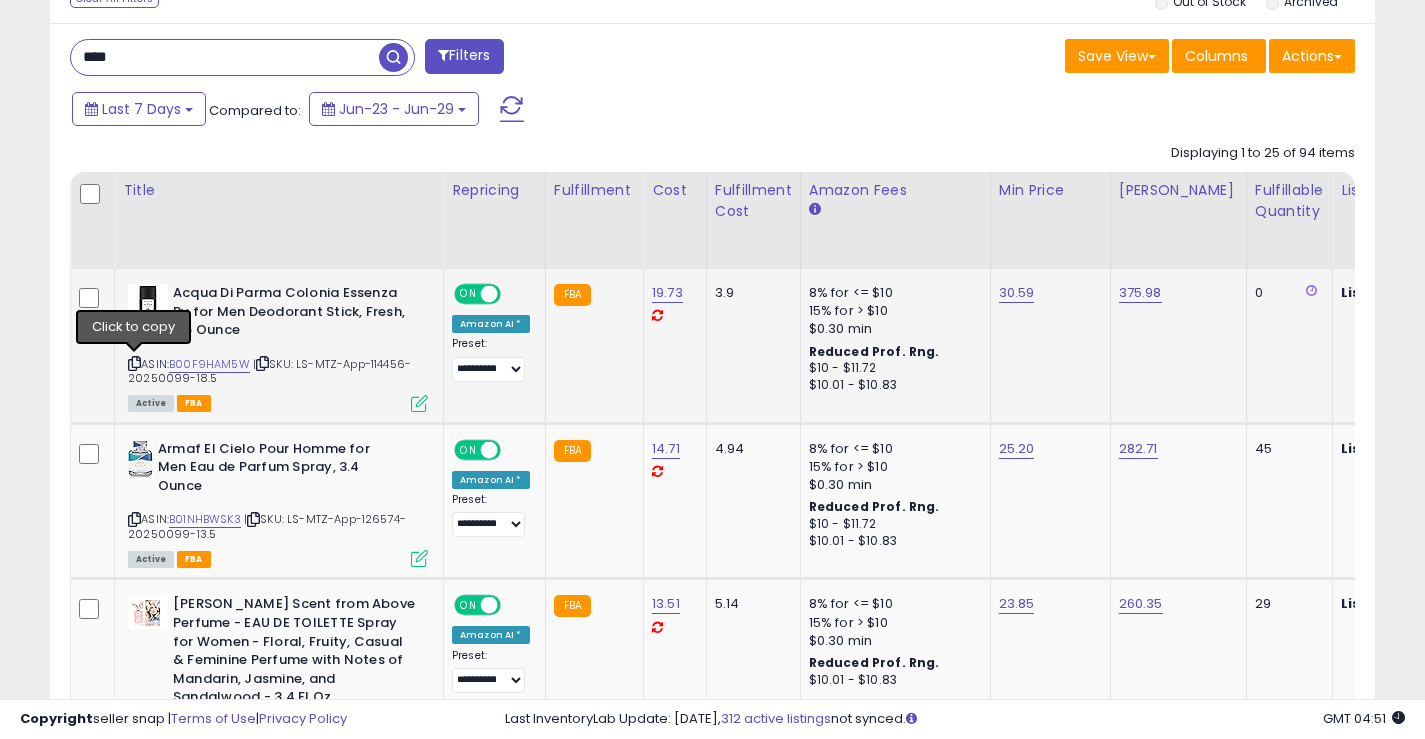 click at bounding box center (134, 363) 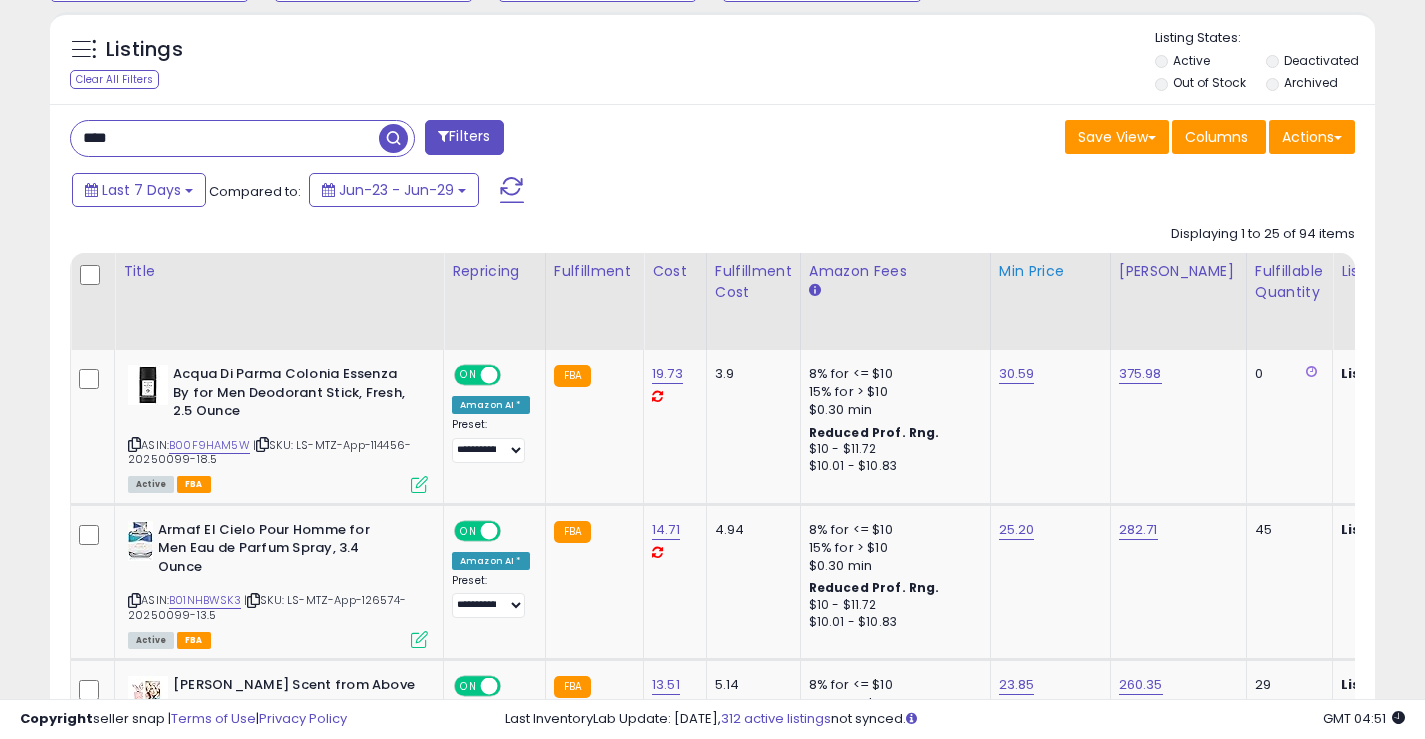 scroll, scrollTop: 699, scrollLeft: 0, axis: vertical 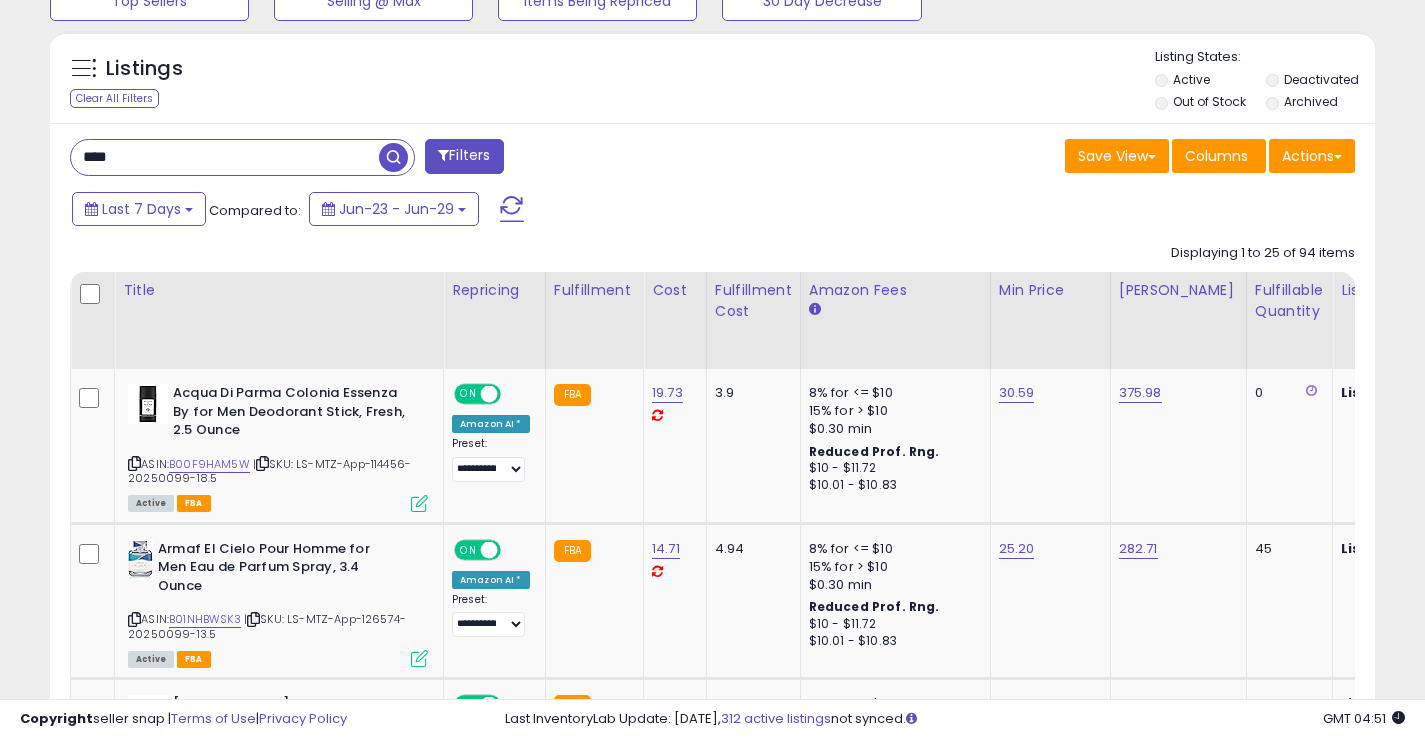 drag, startPoint x: 1338, startPoint y: 84, endPoint x: 1321, endPoint y: 100, distance: 23.345236 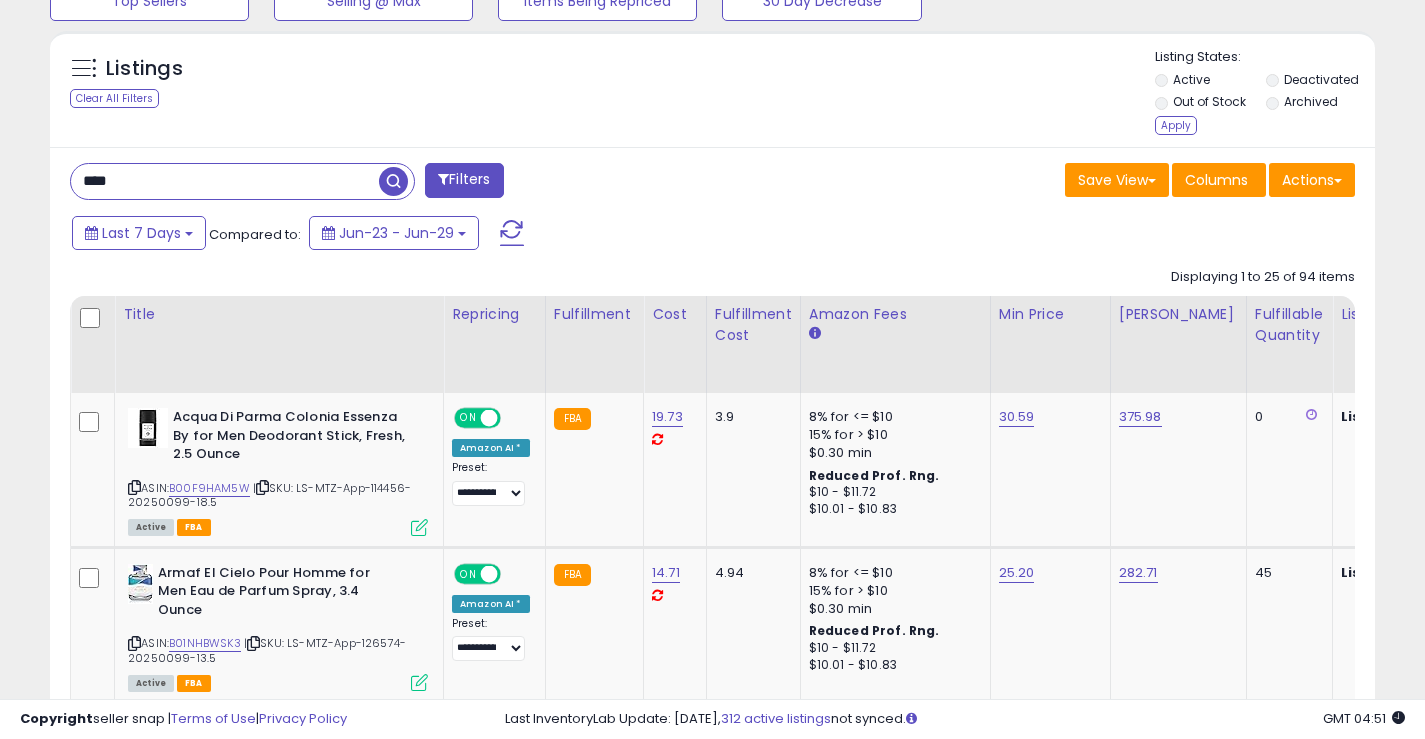 click on "Archived" at bounding box center (1311, 101) 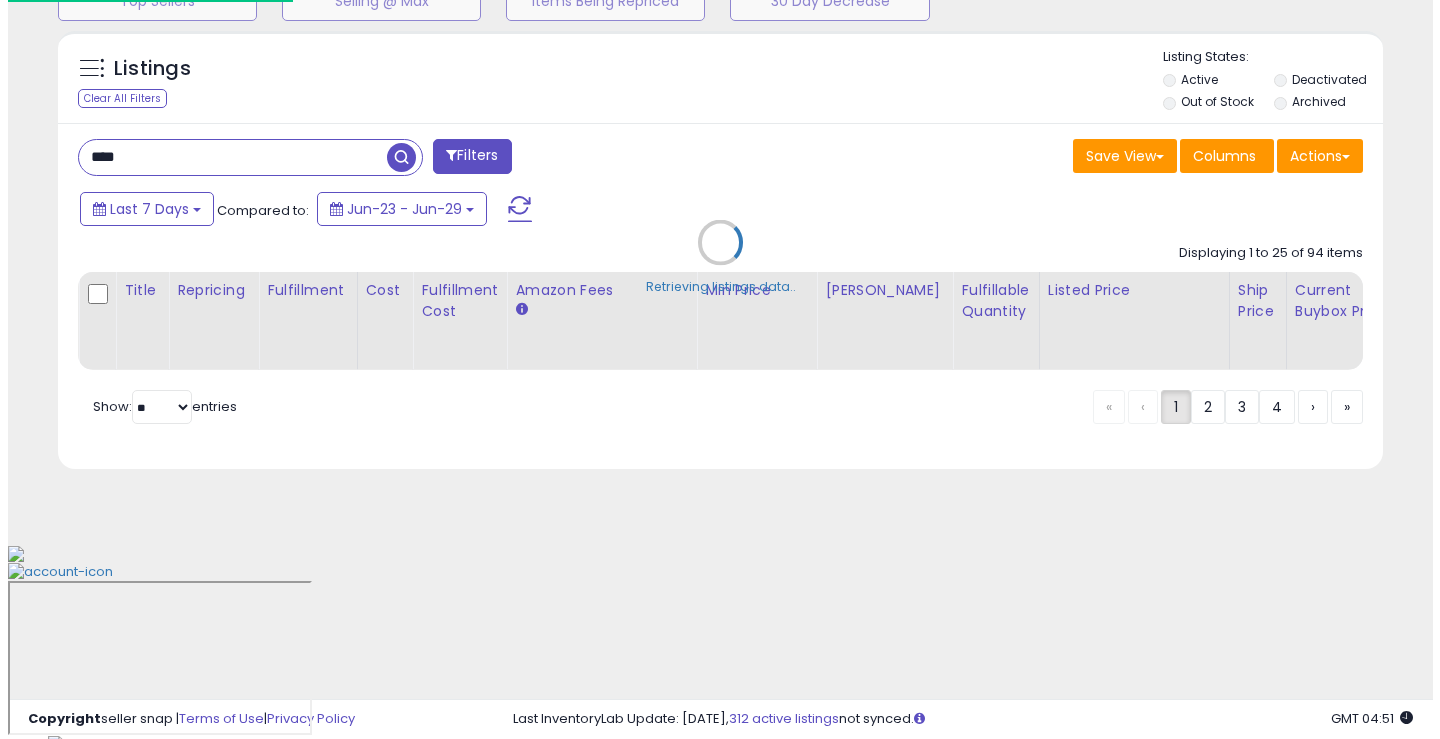 scroll, scrollTop: 519, scrollLeft: 0, axis: vertical 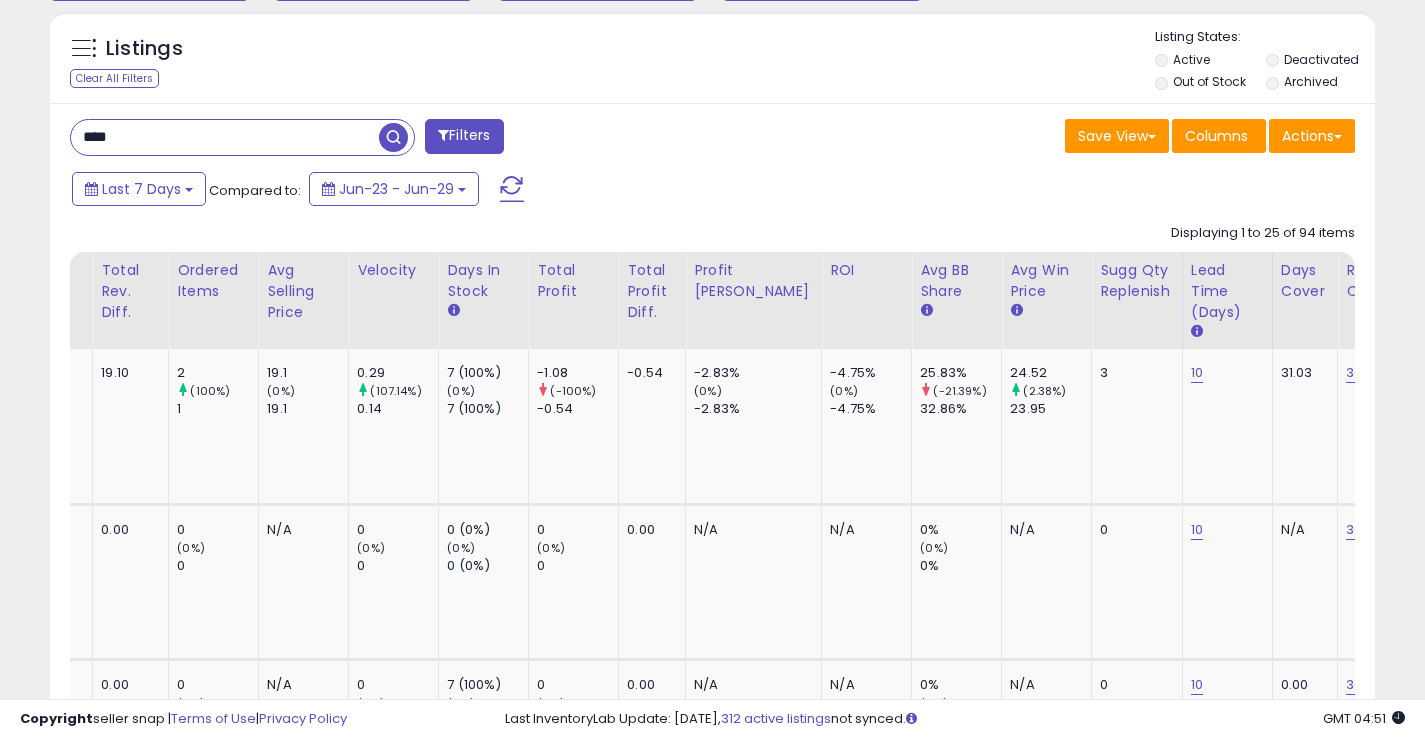 click on "Displaying 1 to 25 of 94 items
Title
Repricing" 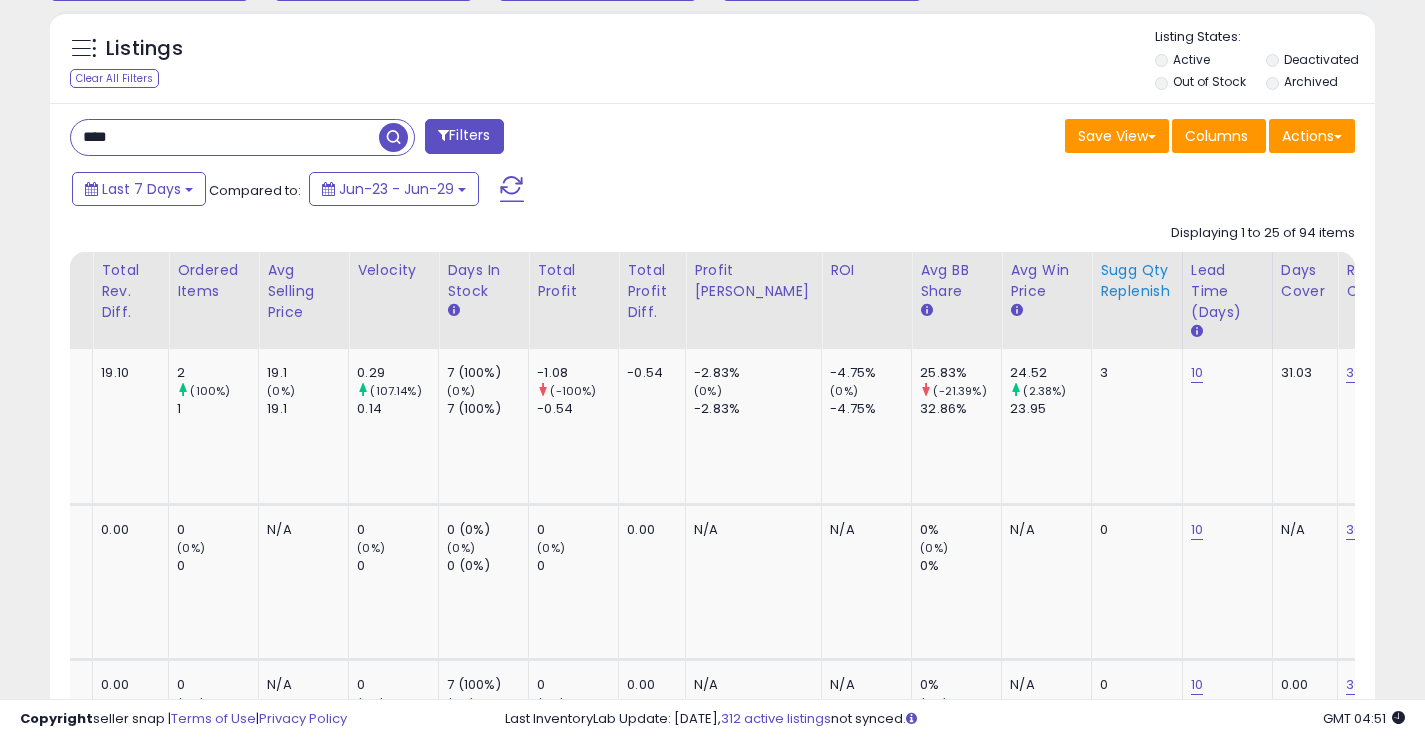 click on "Sugg Qty Replenish" at bounding box center (1137, 281) 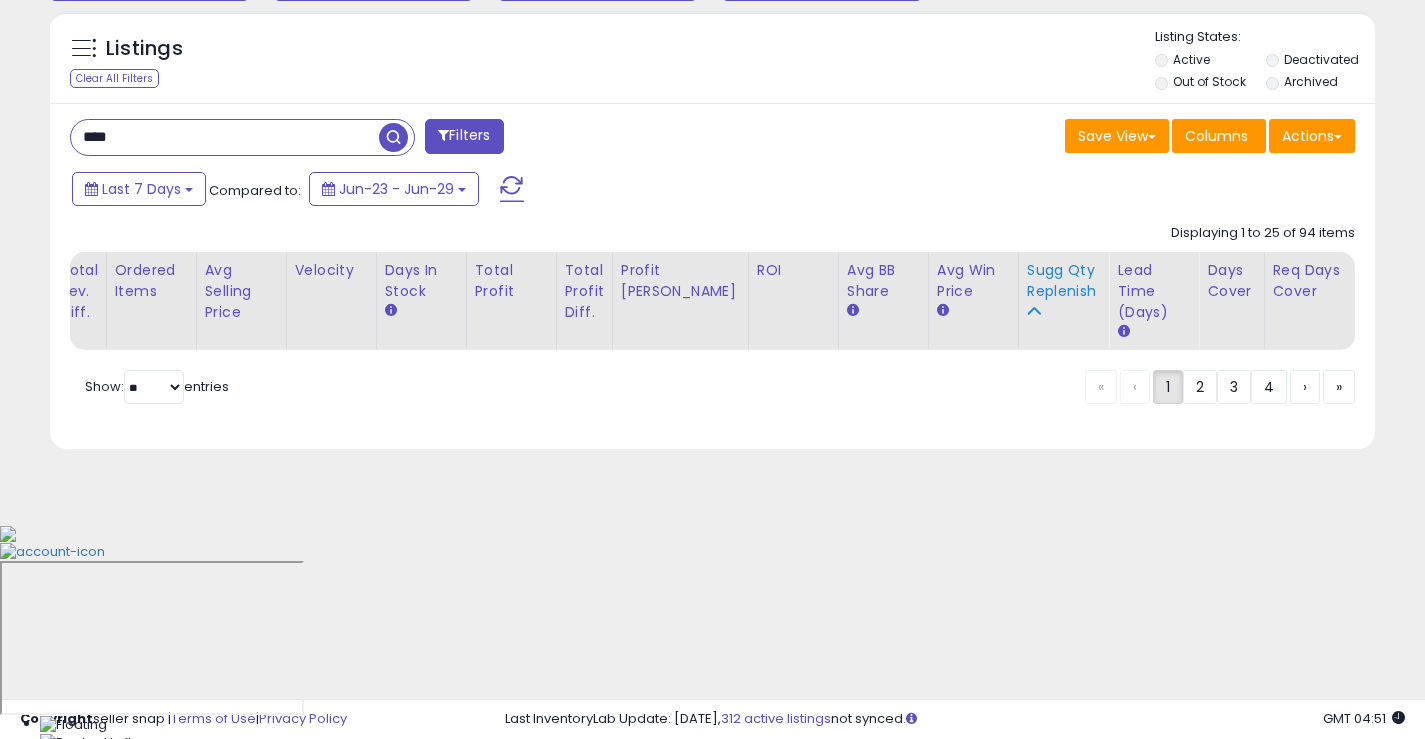 scroll, scrollTop: 519, scrollLeft: 0, axis: vertical 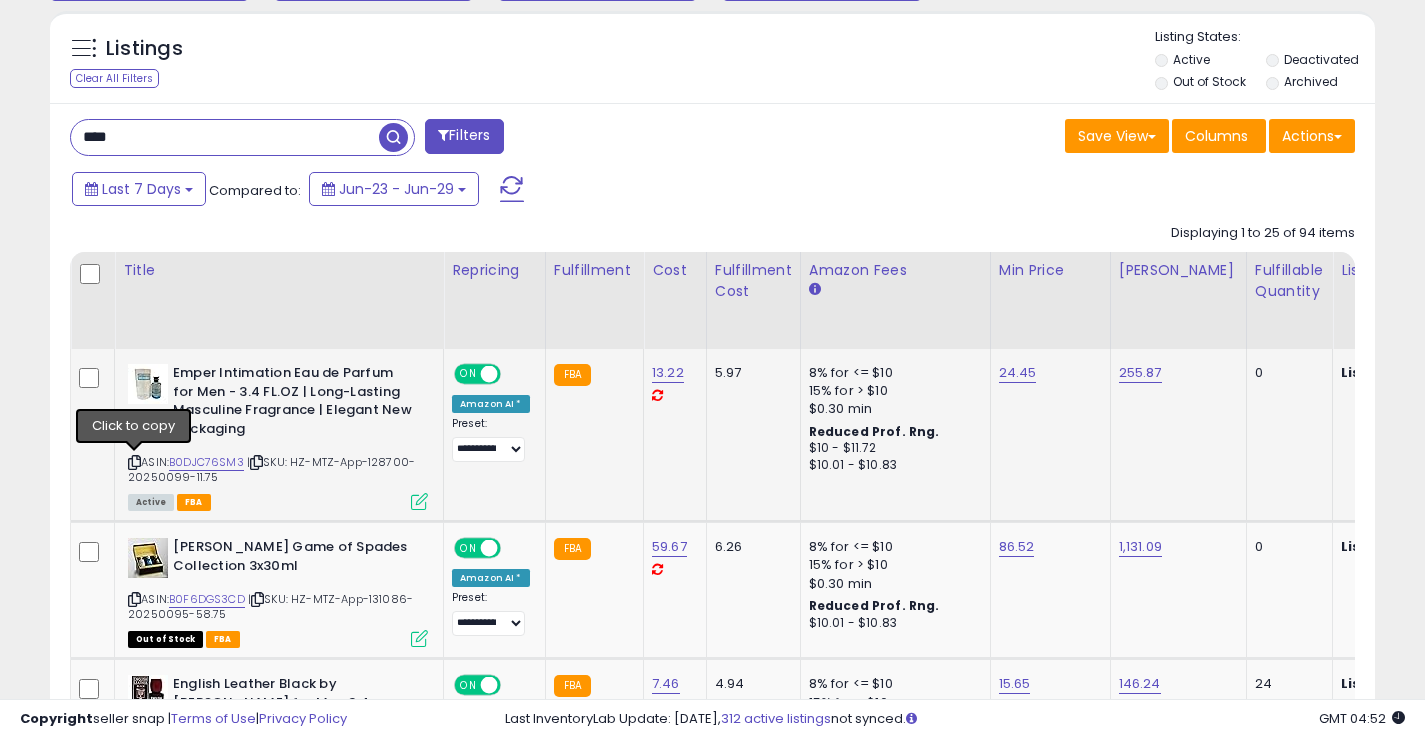 click at bounding box center [134, 462] 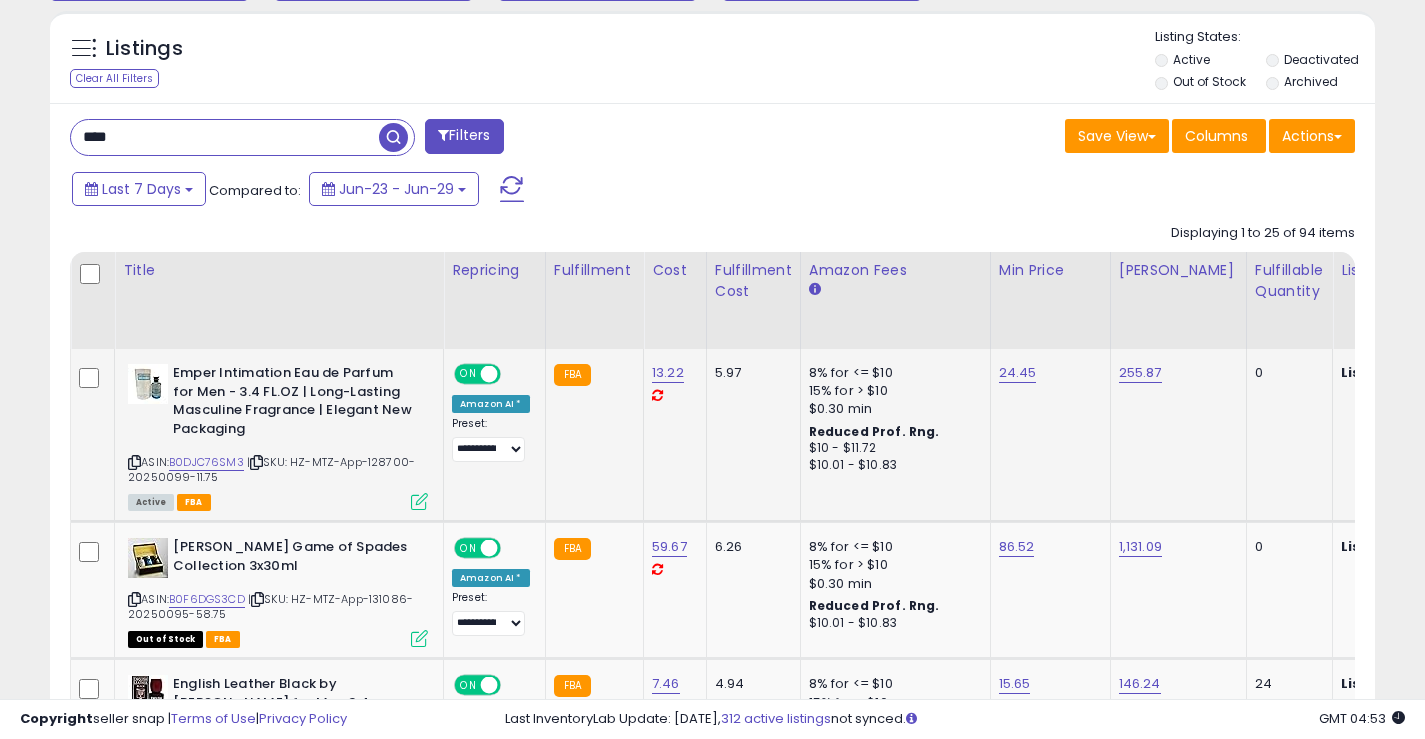 scroll, scrollTop: 919, scrollLeft: 0, axis: vertical 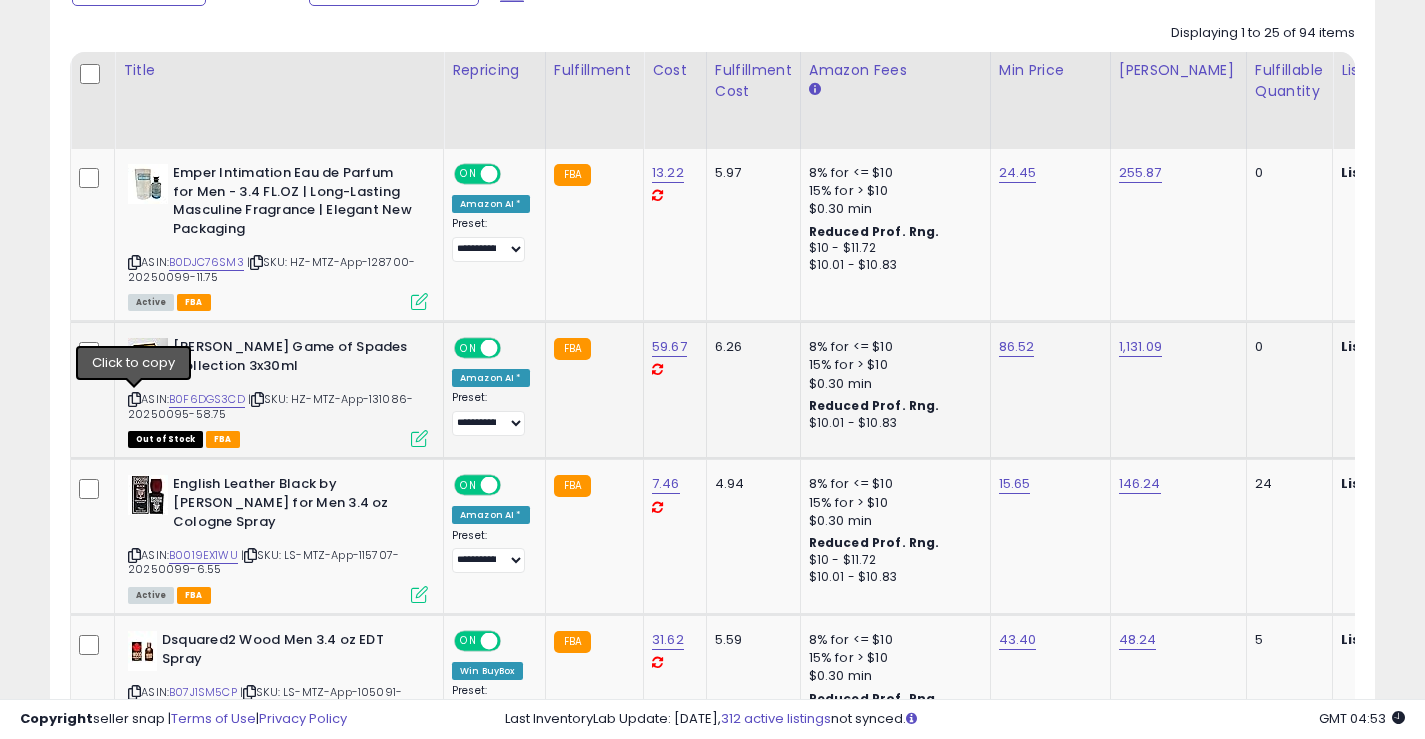 click at bounding box center (134, 399) 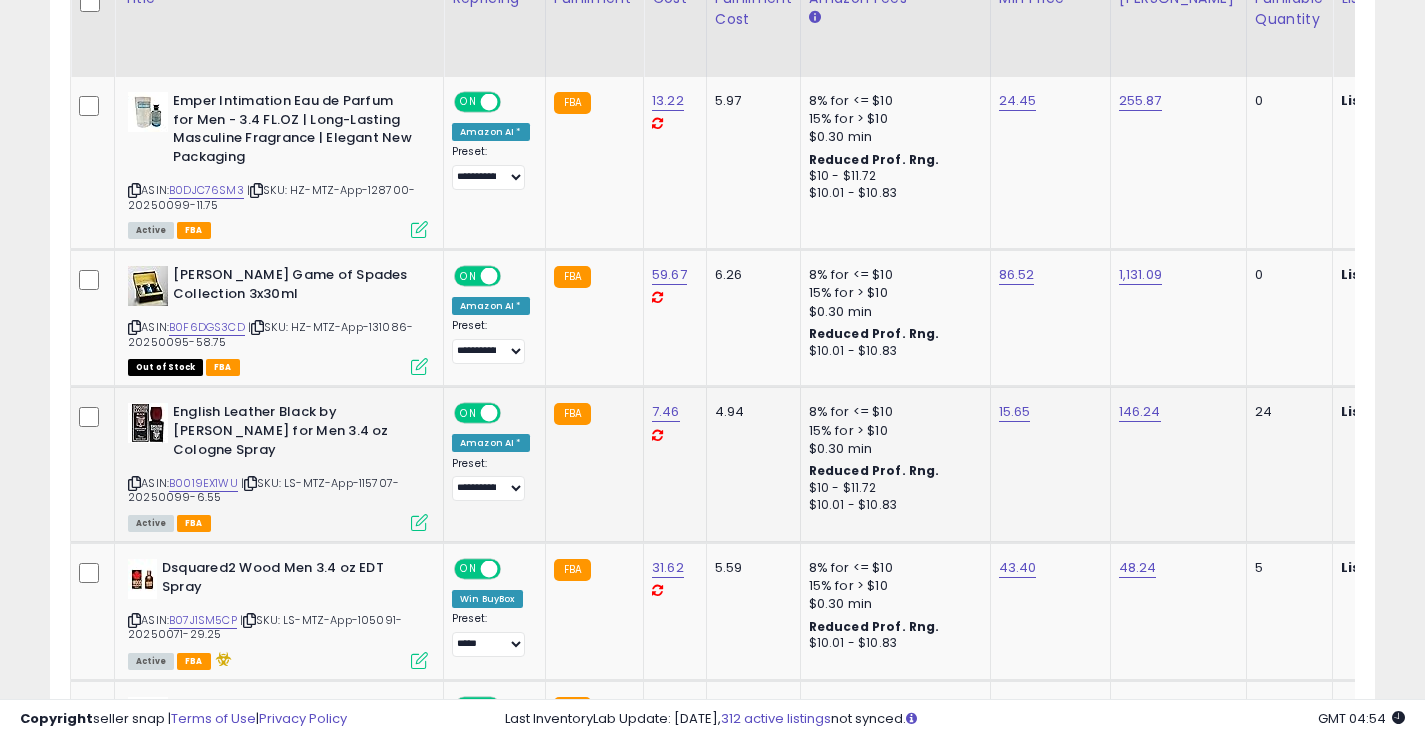 scroll, scrollTop: 1019, scrollLeft: 0, axis: vertical 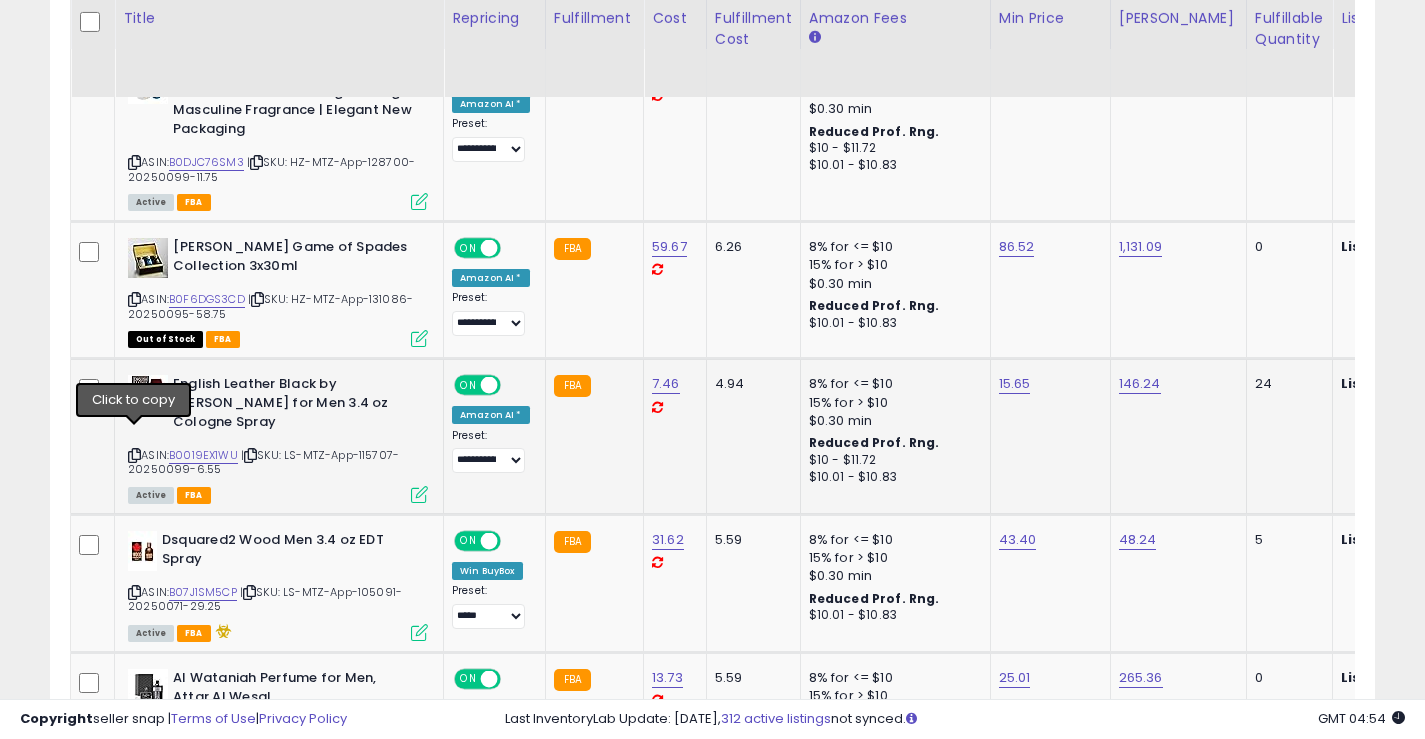 click at bounding box center [134, 455] 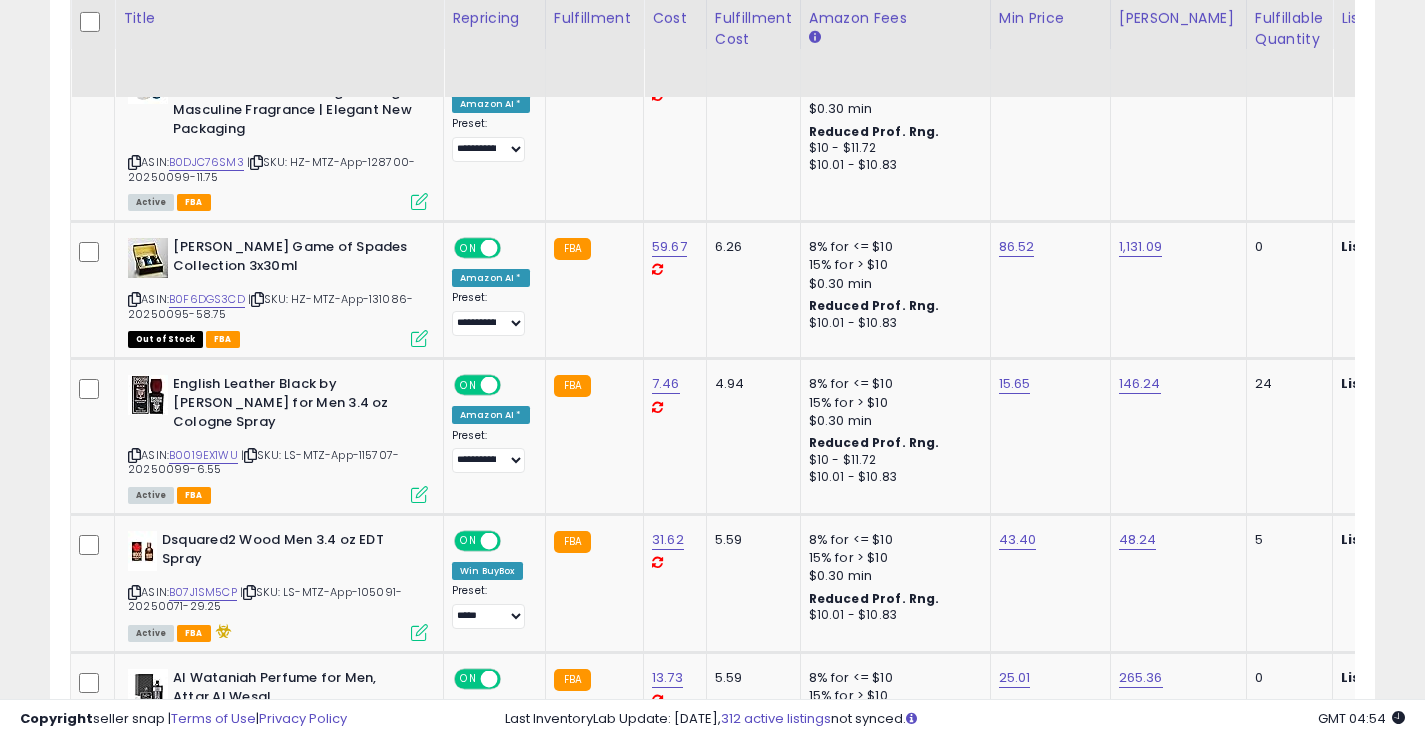 scroll, scrollTop: 0, scrollLeft: 240, axis: horizontal 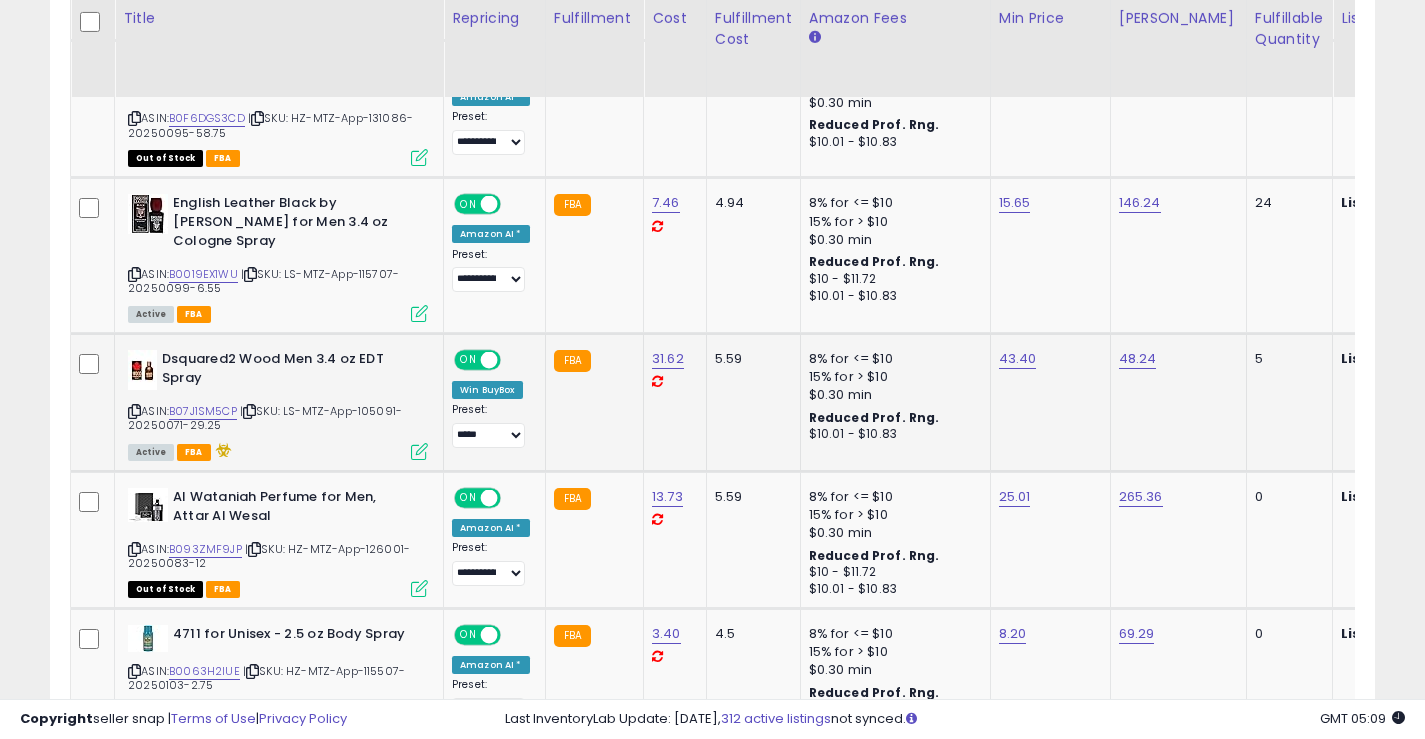 click at bounding box center (134, 411) 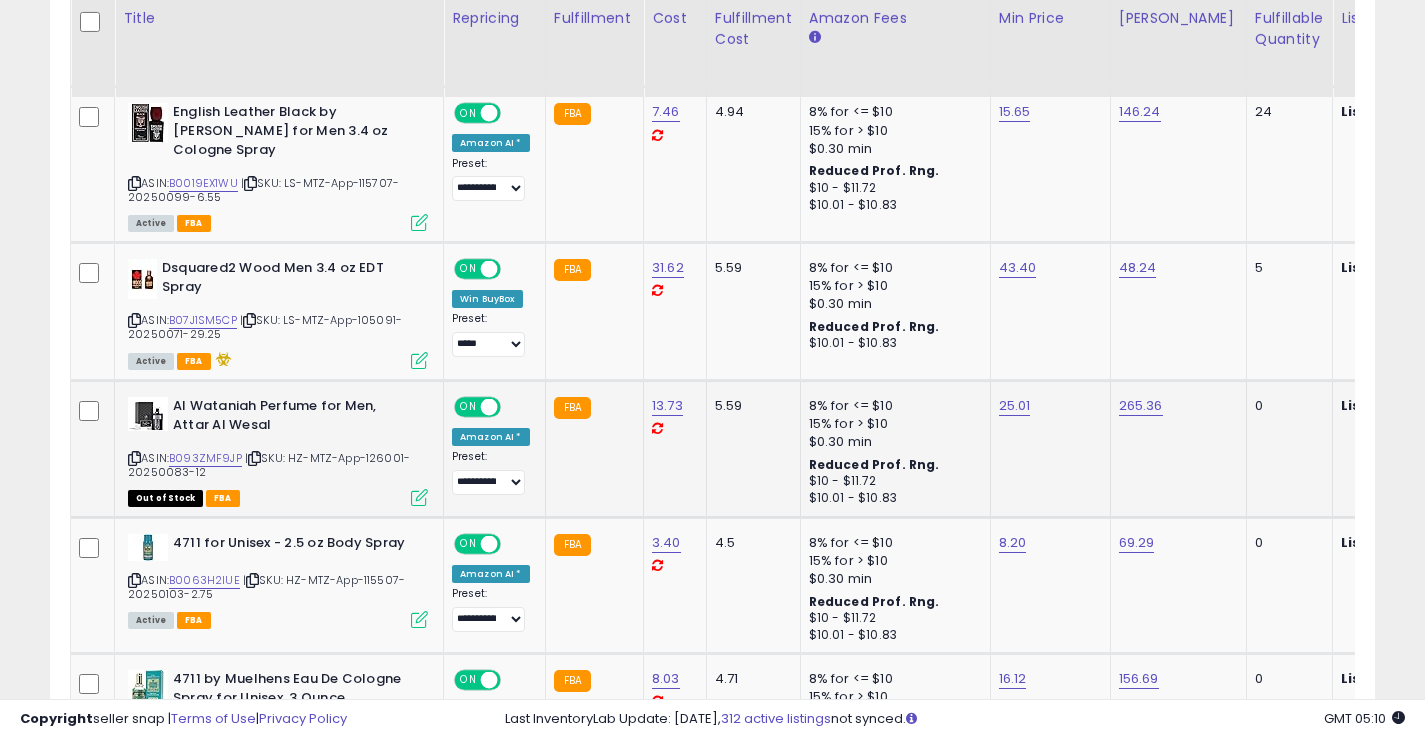 scroll, scrollTop: 1300, scrollLeft: 0, axis: vertical 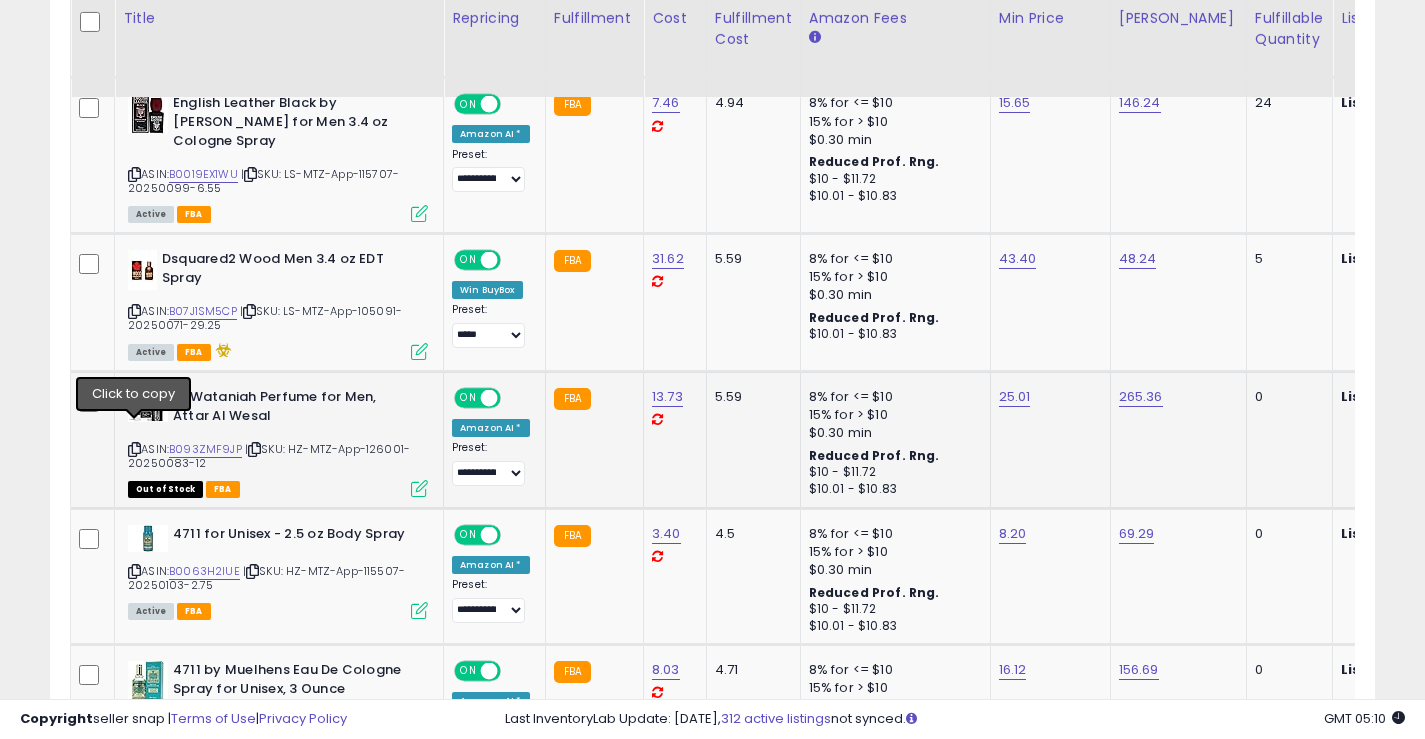 click at bounding box center (134, 449) 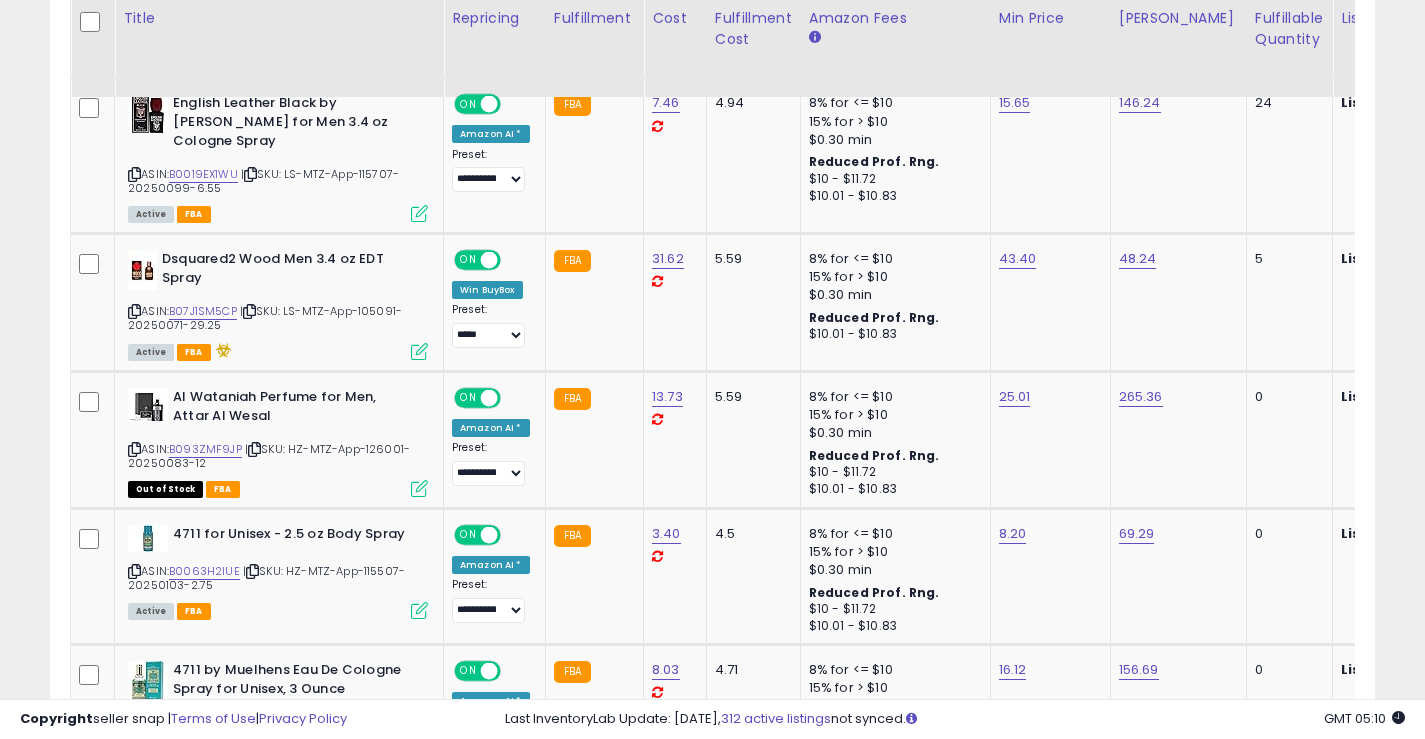 scroll, scrollTop: 0, scrollLeft: 804, axis: horizontal 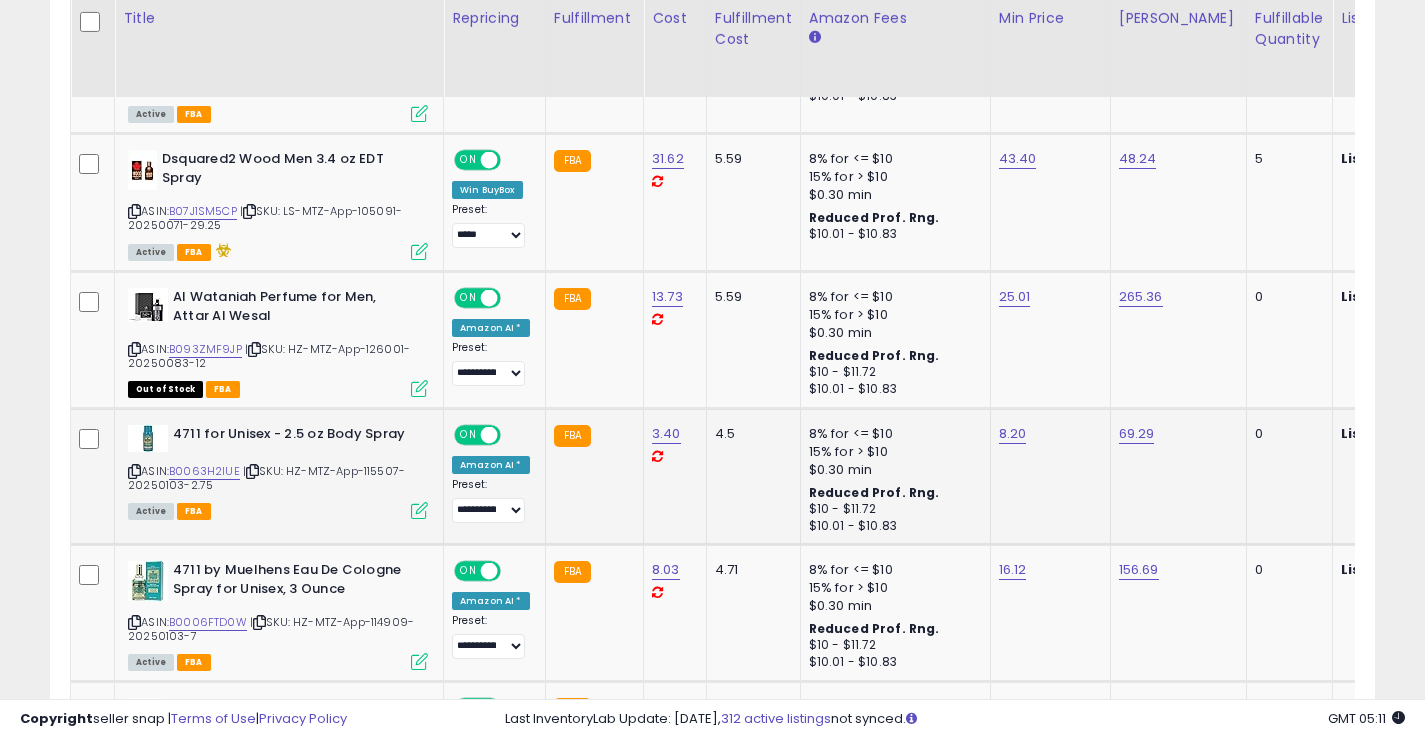 click at bounding box center [134, 471] 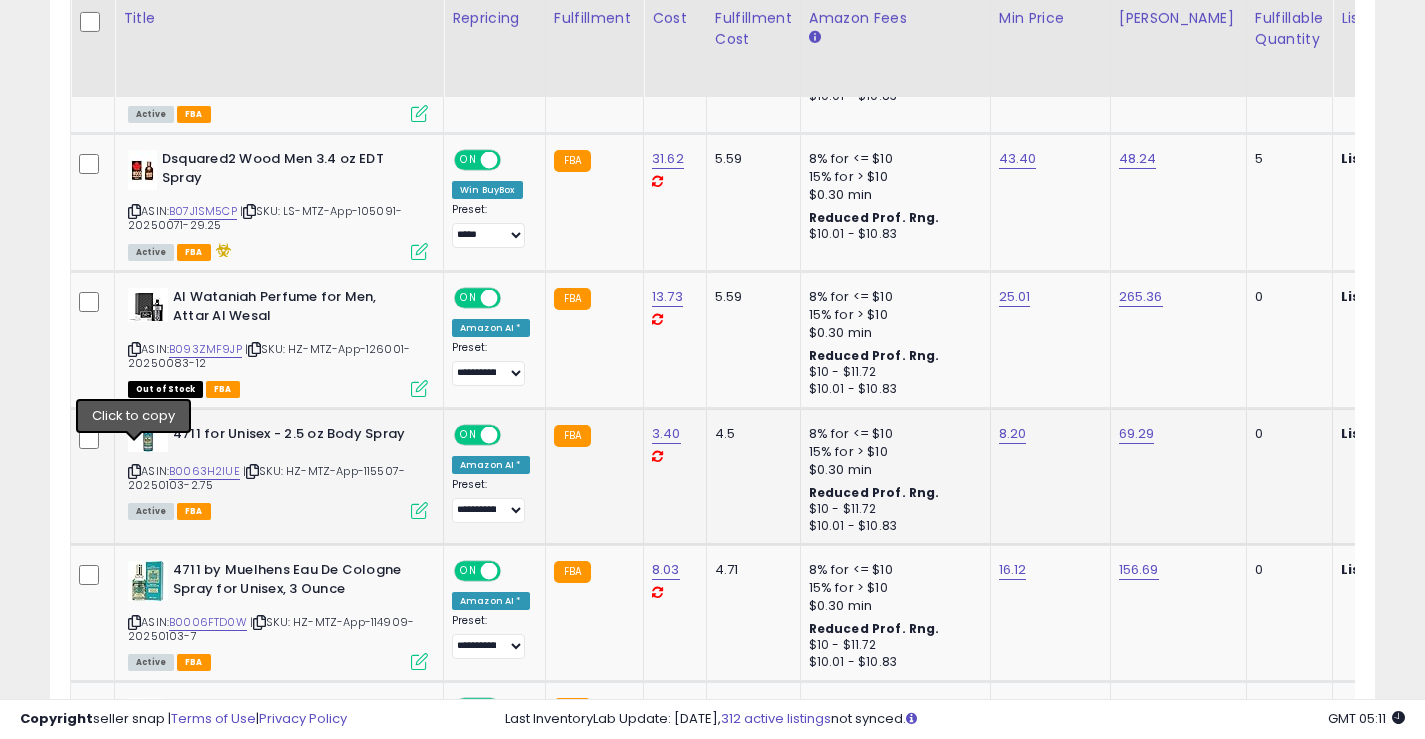 click at bounding box center (134, 471) 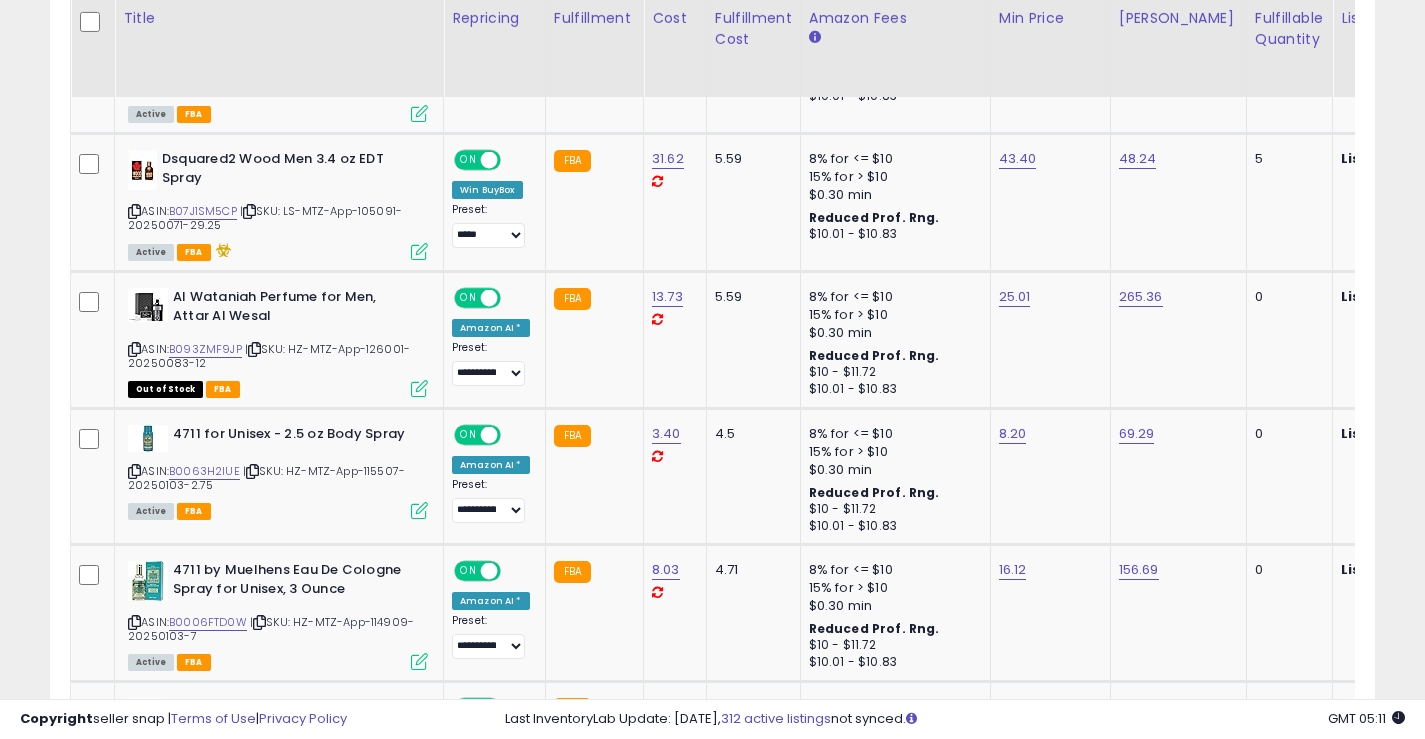 scroll, scrollTop: 0, scrollLeft: 1014, axis: horizontal 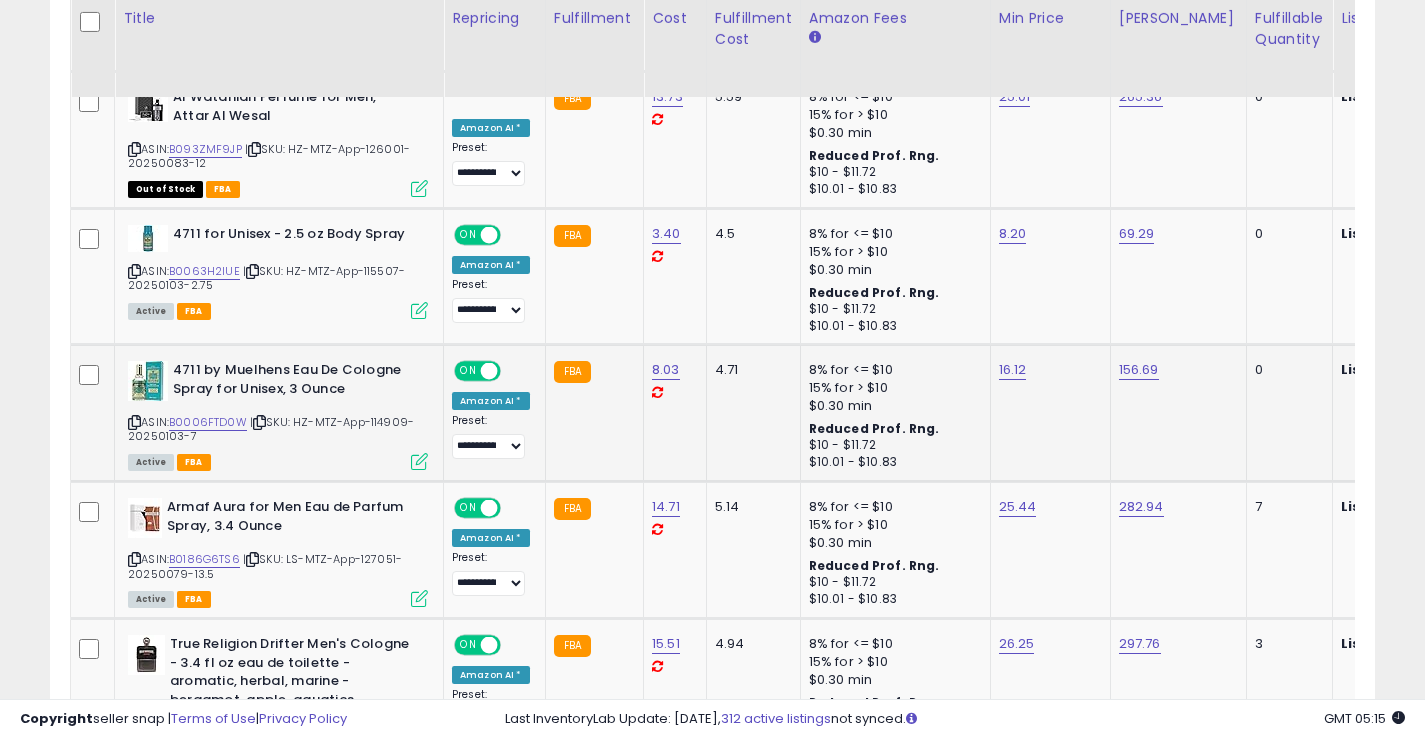 click at bounding box center (134, 422) 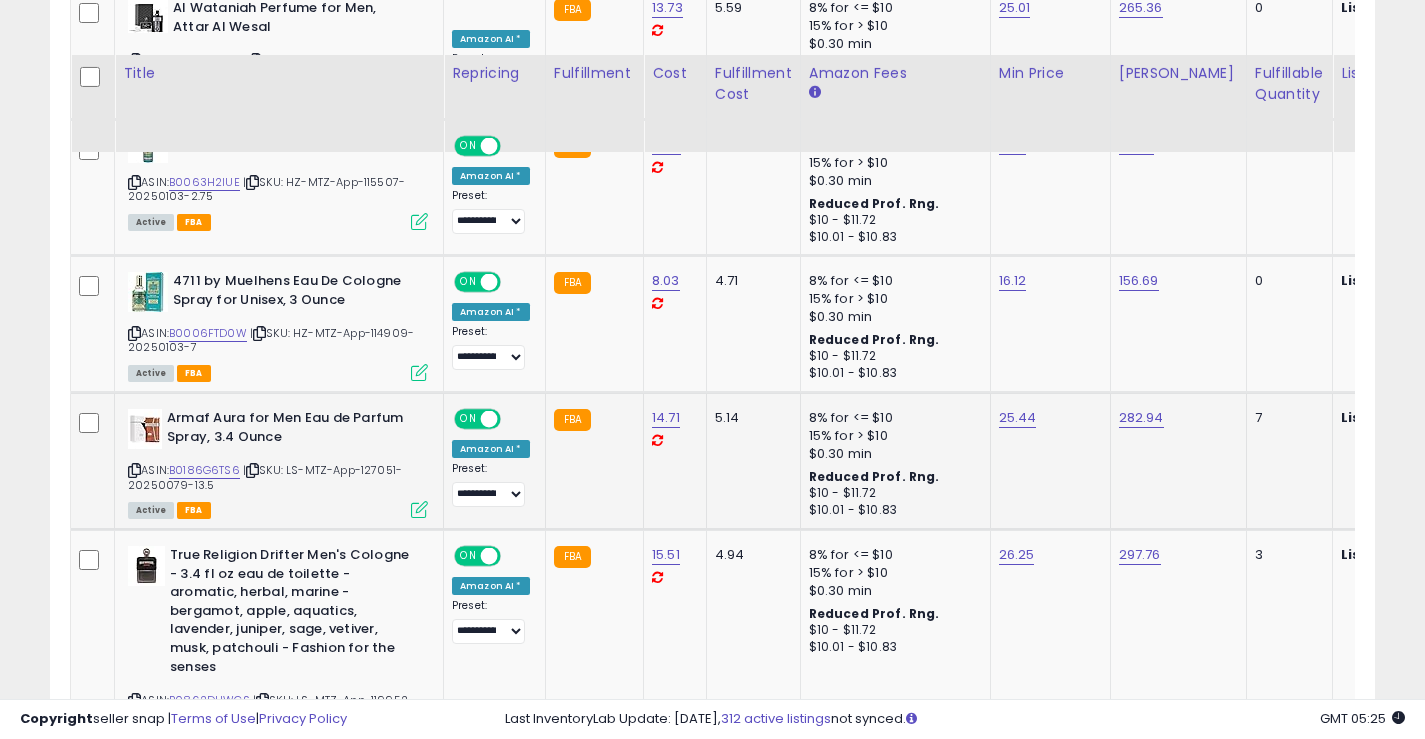 scroll, scrollTop: 1800, scrollLeft: 0, axis: vertical 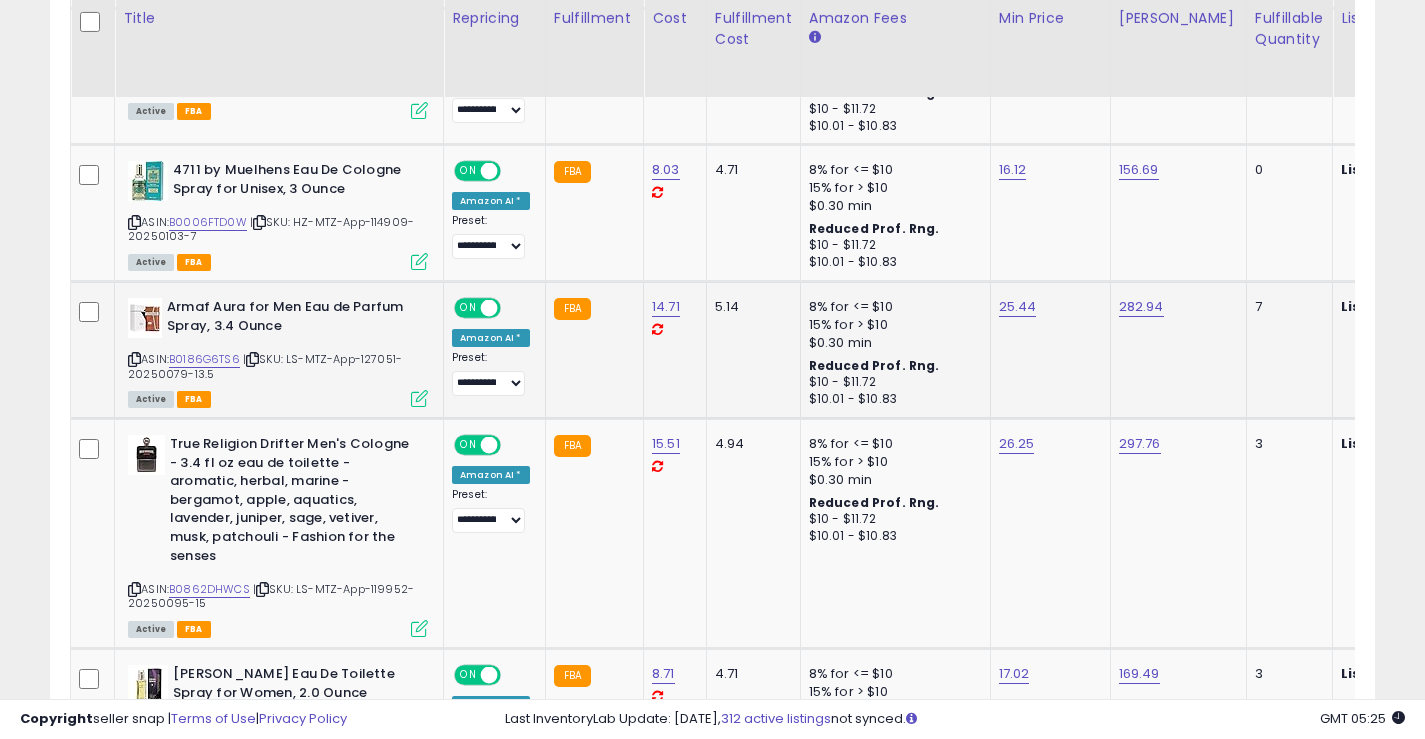 click at bounding box center [134, 359] 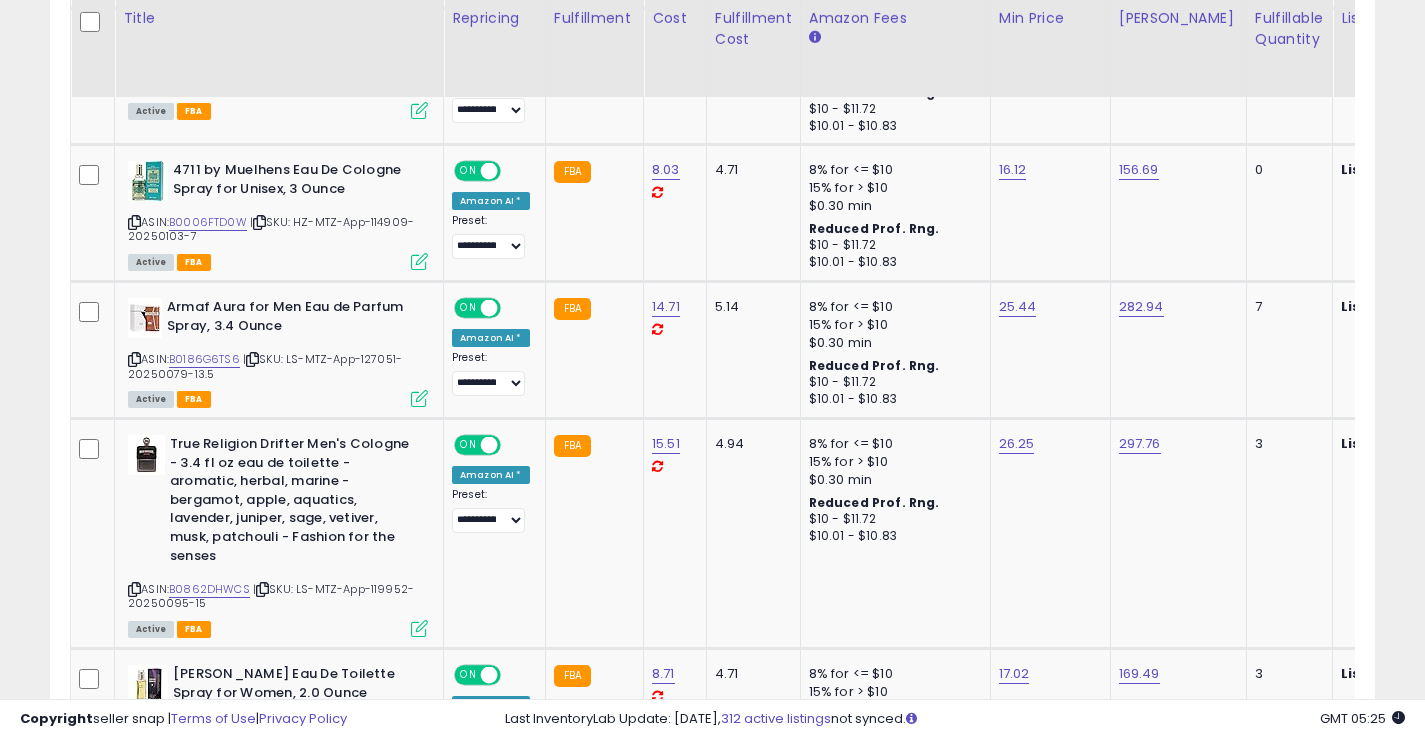 scroll, scrollTop: 0, scrollLeft: 1674, axis: horizontal 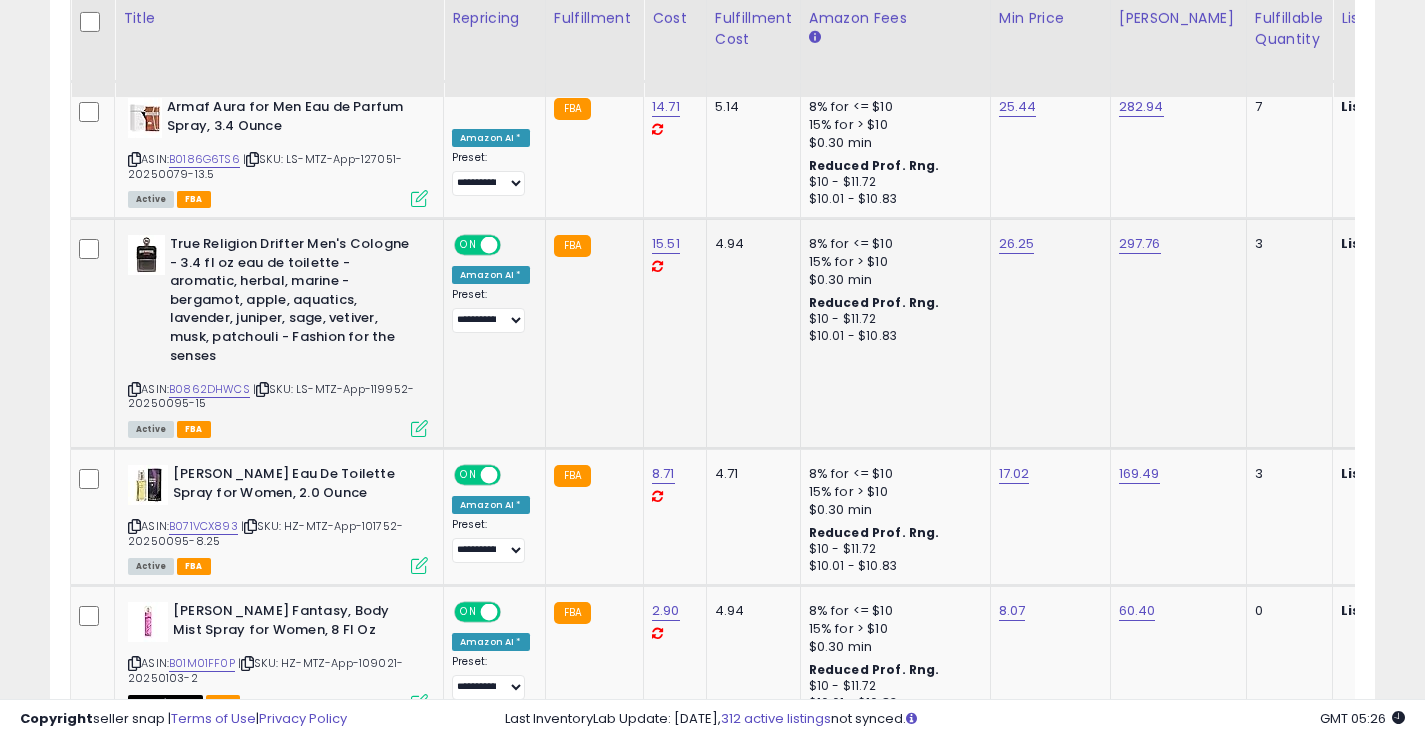 click at bounding box center [134, 389] 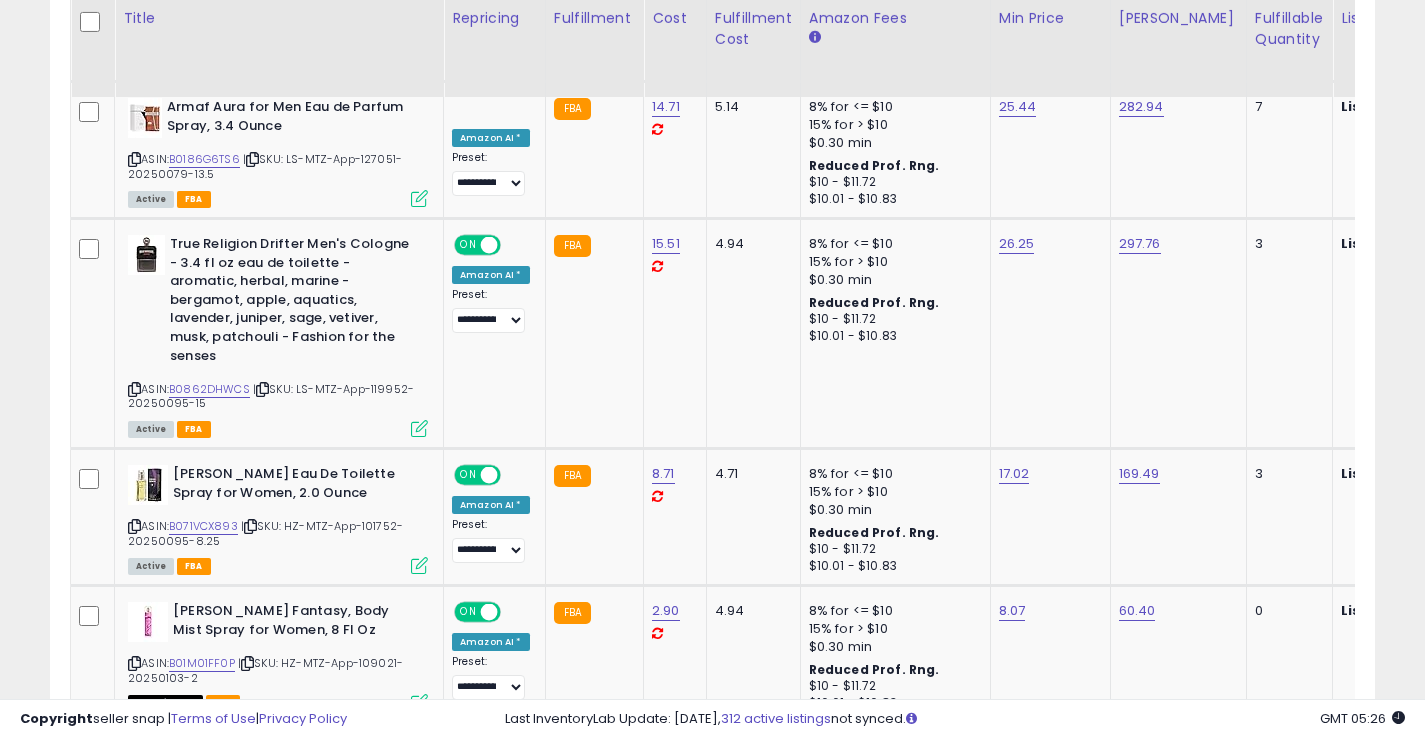 scroll, scrollTop: 0, scrollLeft: 1669, axis: horizontal 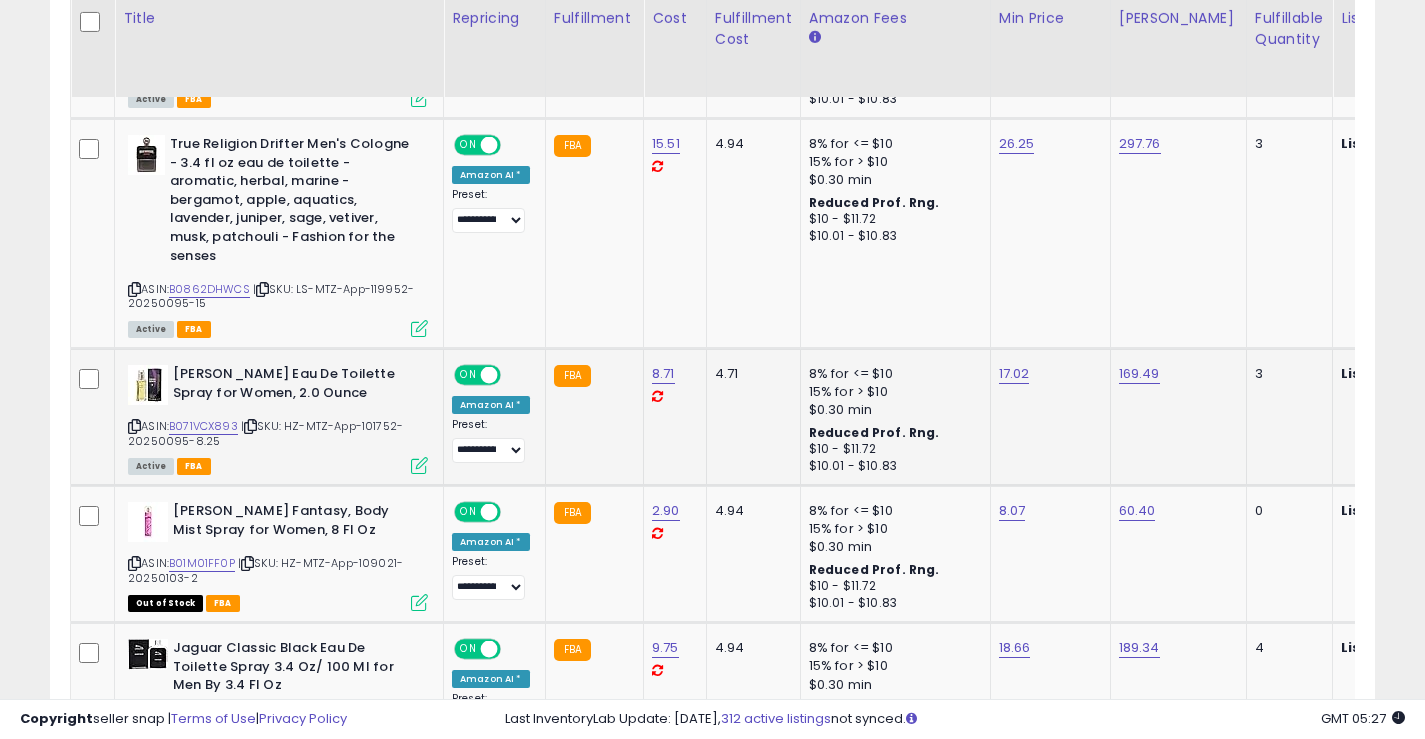 click at bounding box center [134, 426] 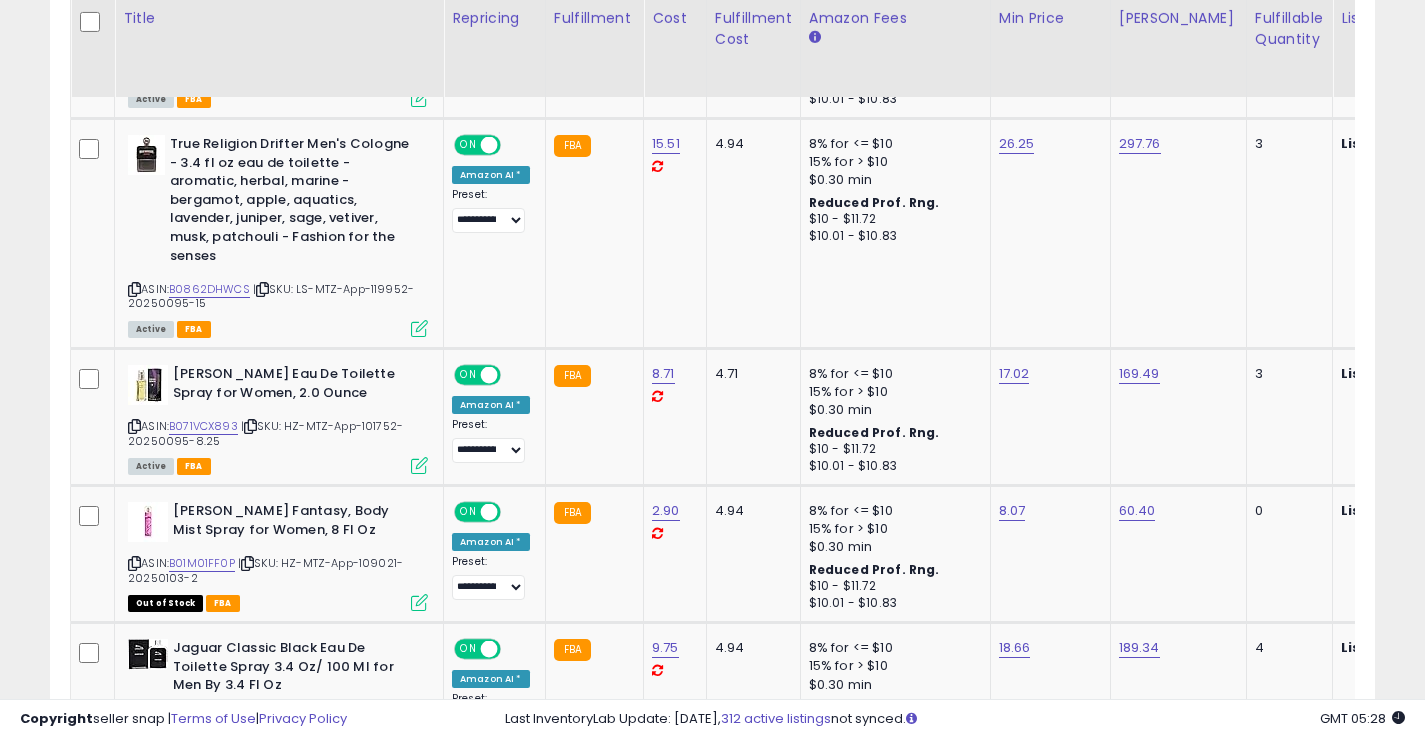 scroll, scrollTop: 0, scrollLeft: 1317, axis: horizontal 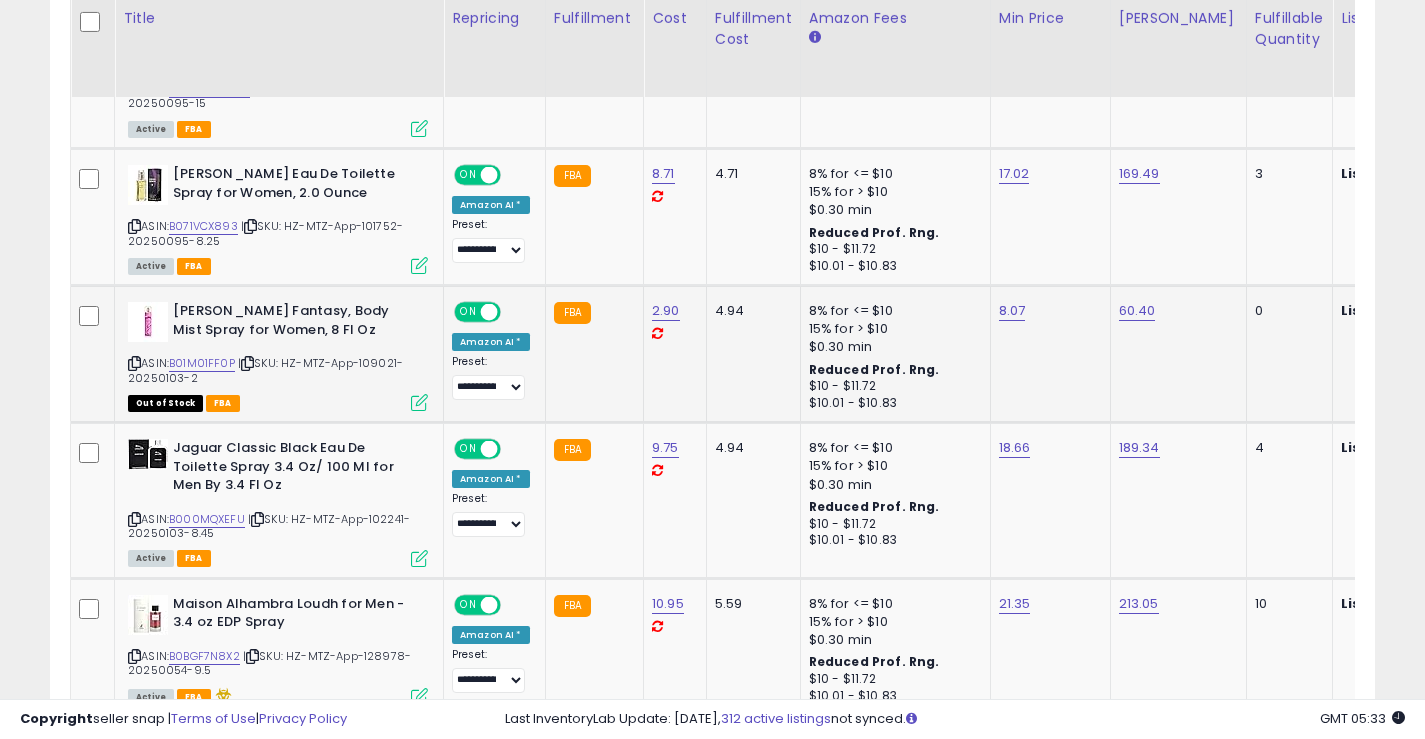 click at bounding box center [134, 363] 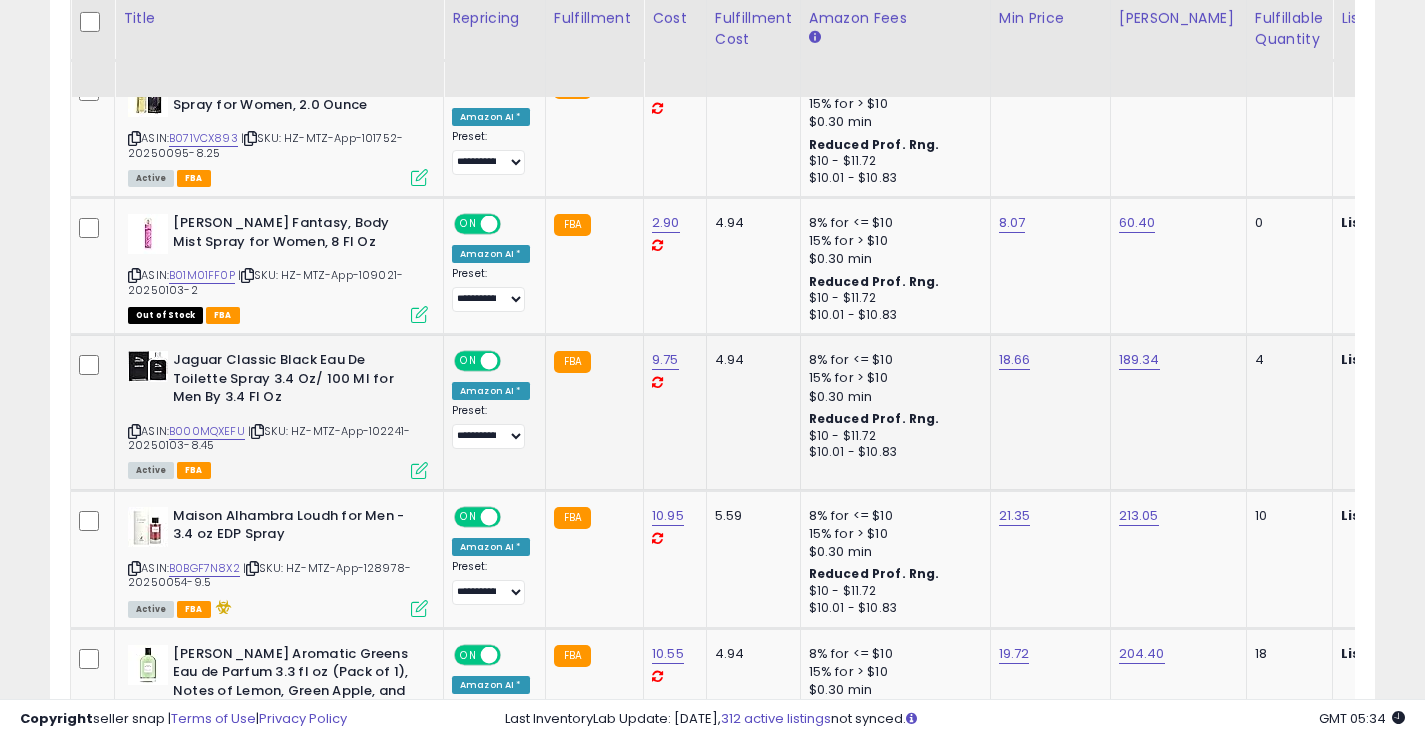 scroll, scrollTop: 2400, scrollLeft: 0, axis: vertical 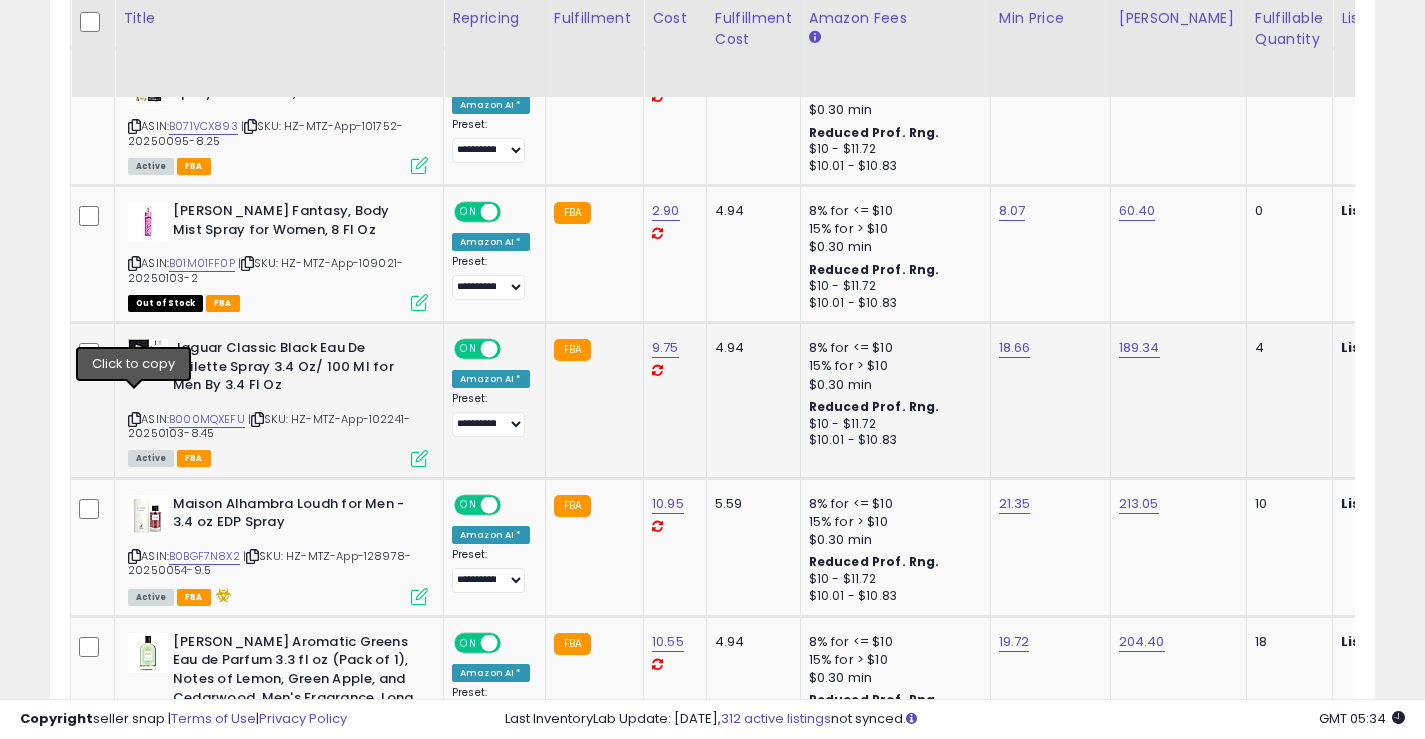 click at bounding box center [134, 419] 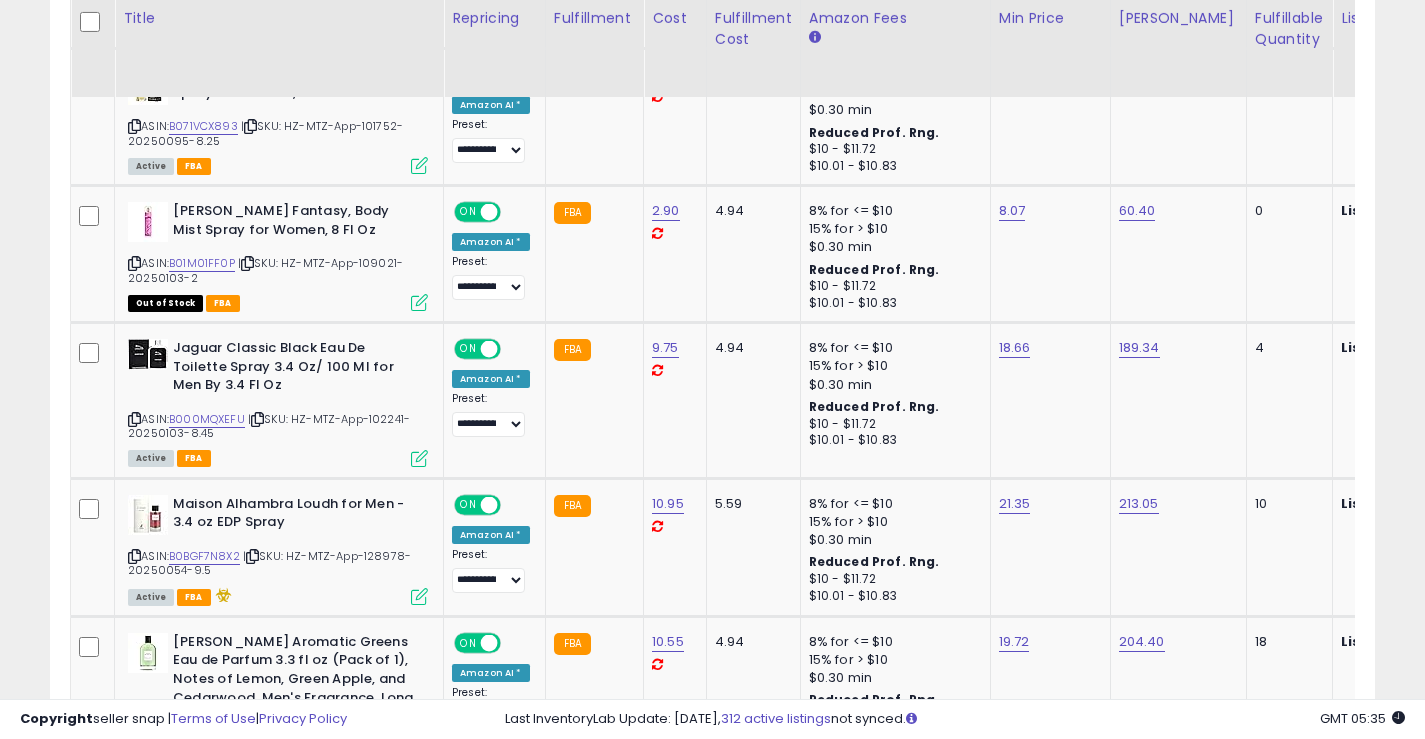 scroll, scrollTop: 0, scrollLeft: 1034, axis: horizontal 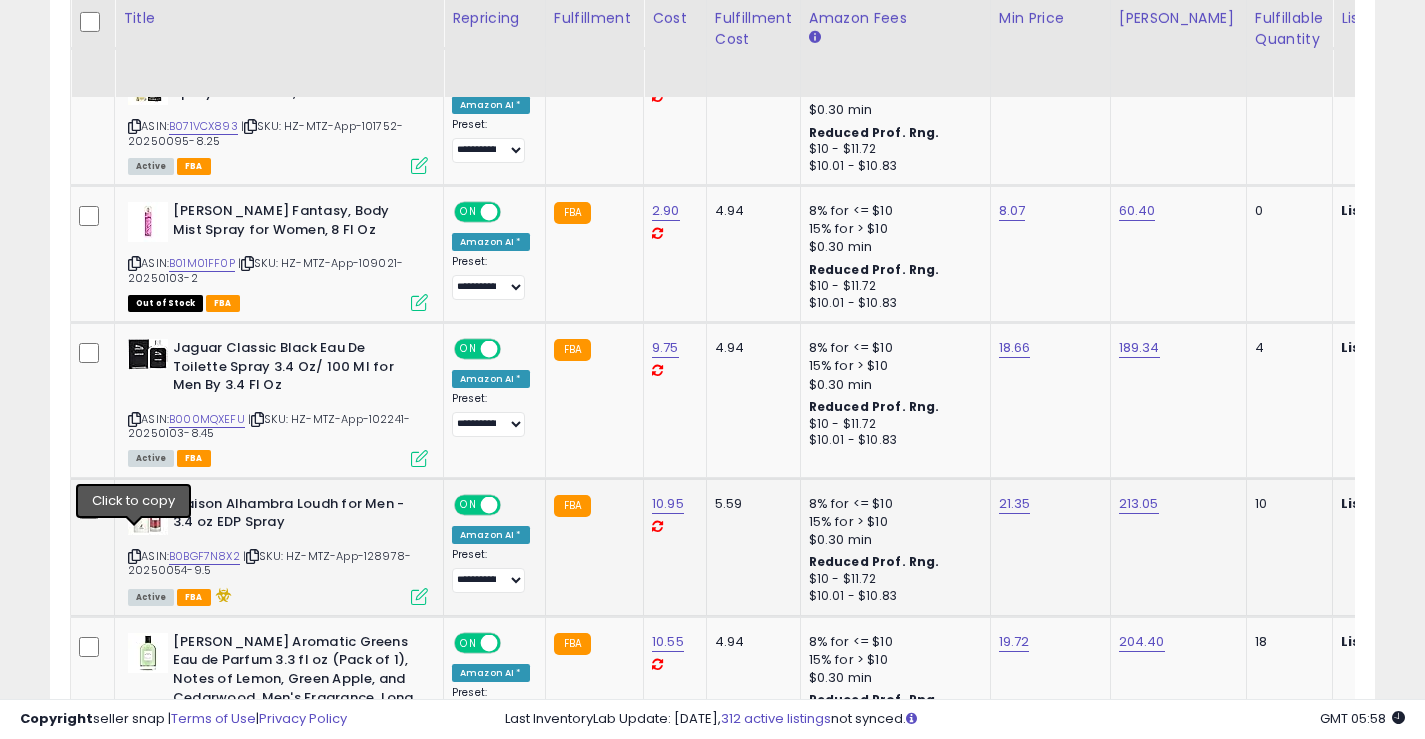 click at bounding box center (134, 556) 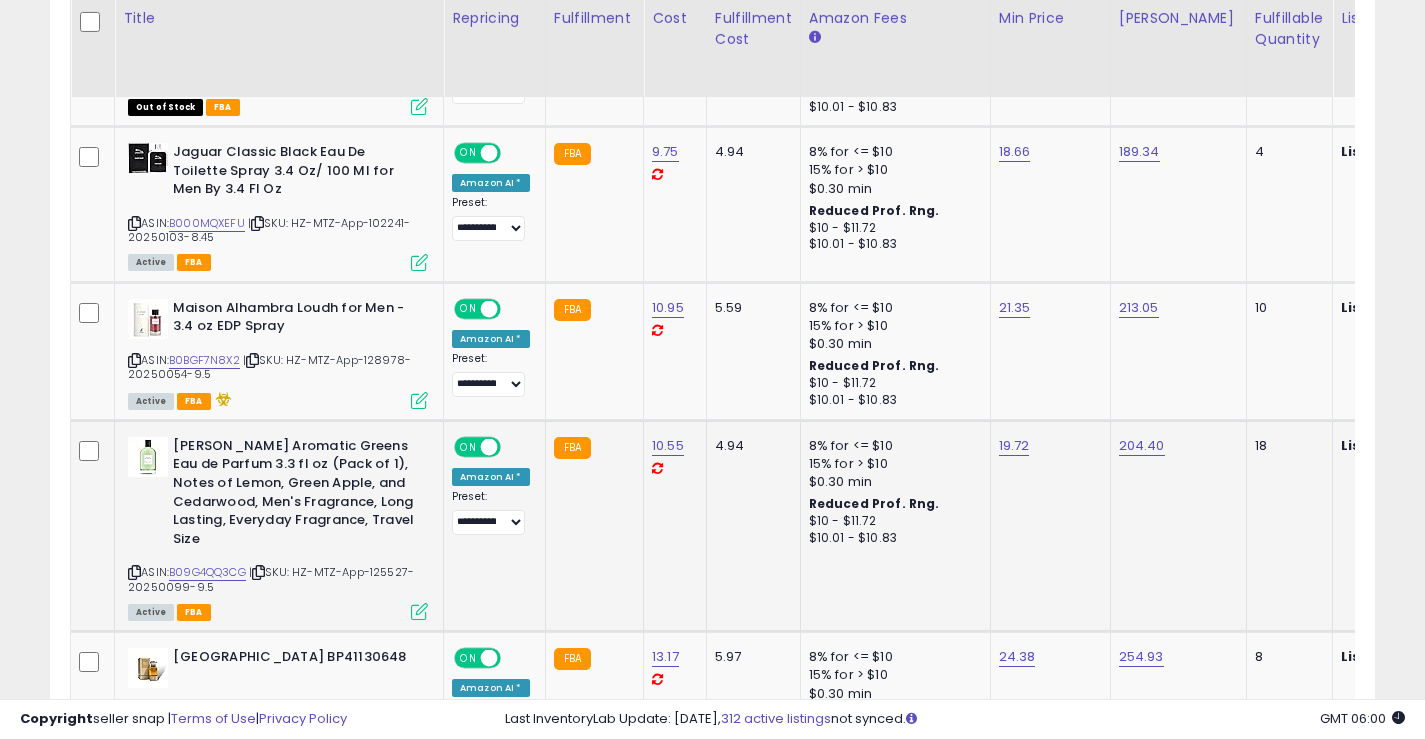 scroll, scrollTop: 2700, scrollLeft: 0, axis: vertical 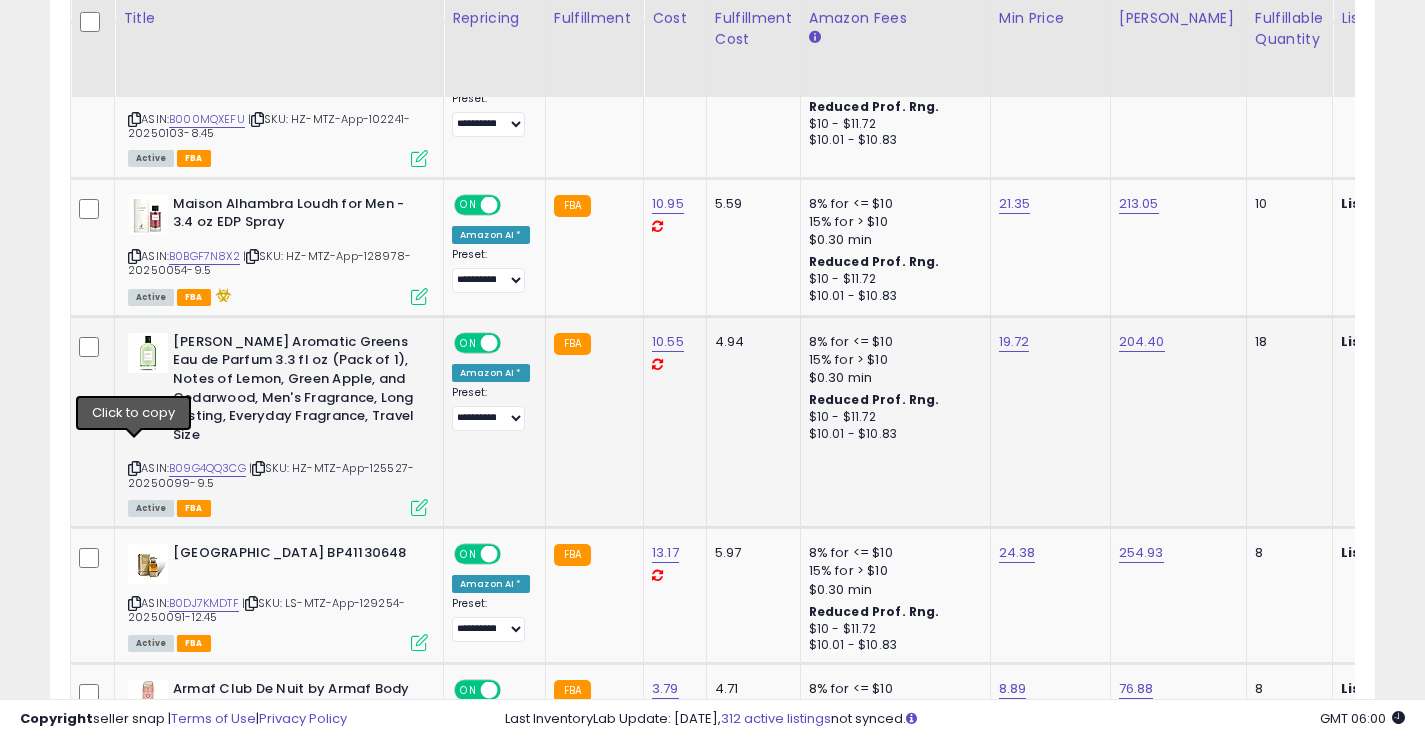 click at bounding box center [134, 468] 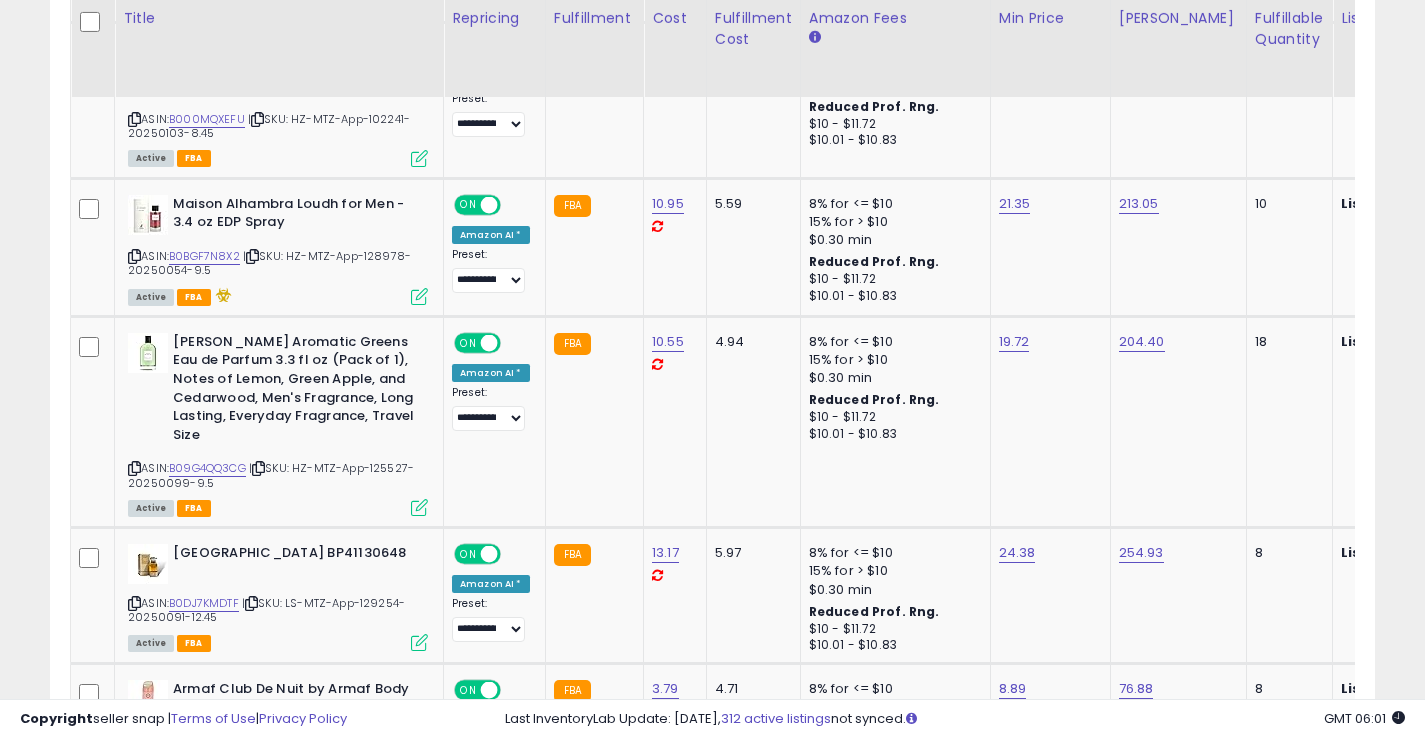 scroll, scrollTop: 0, scrollLeft: 655, axis: horizontal 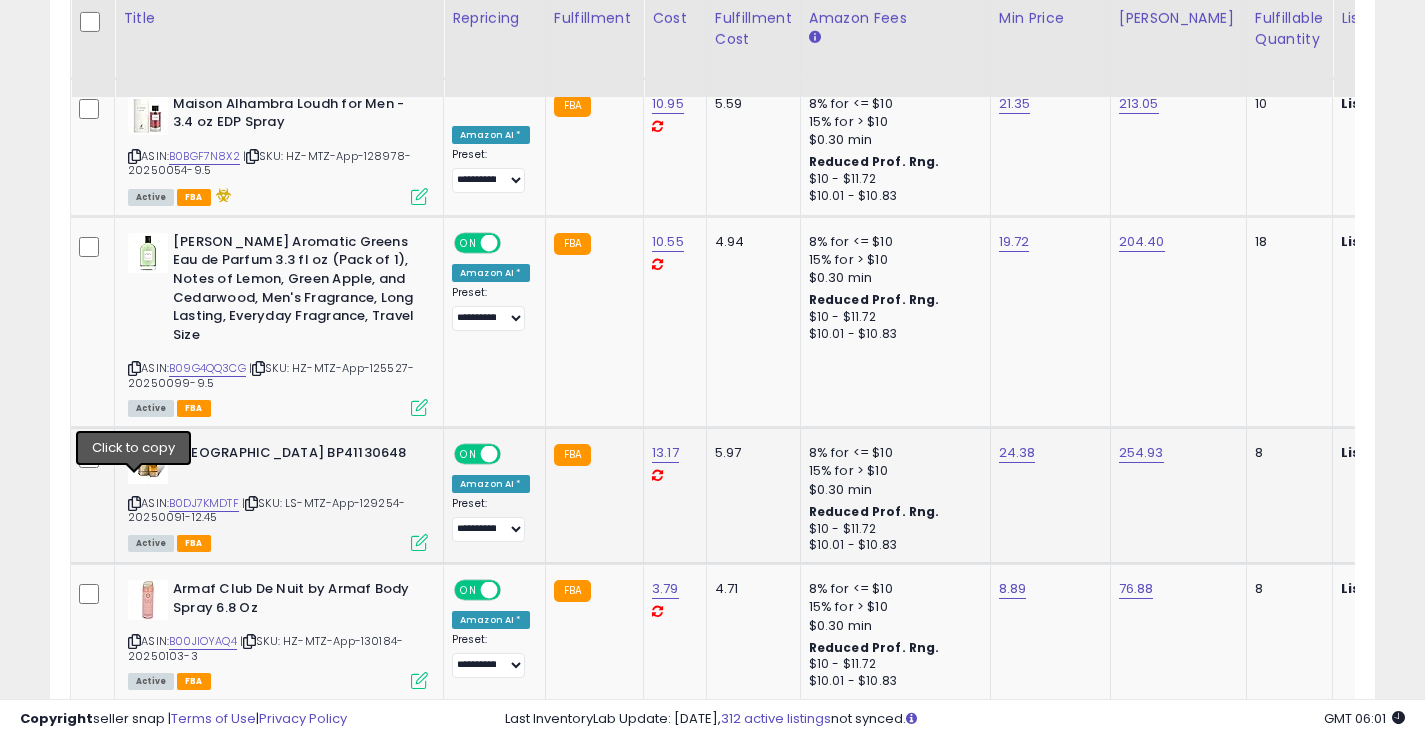 click at bounding box center [134, 503] 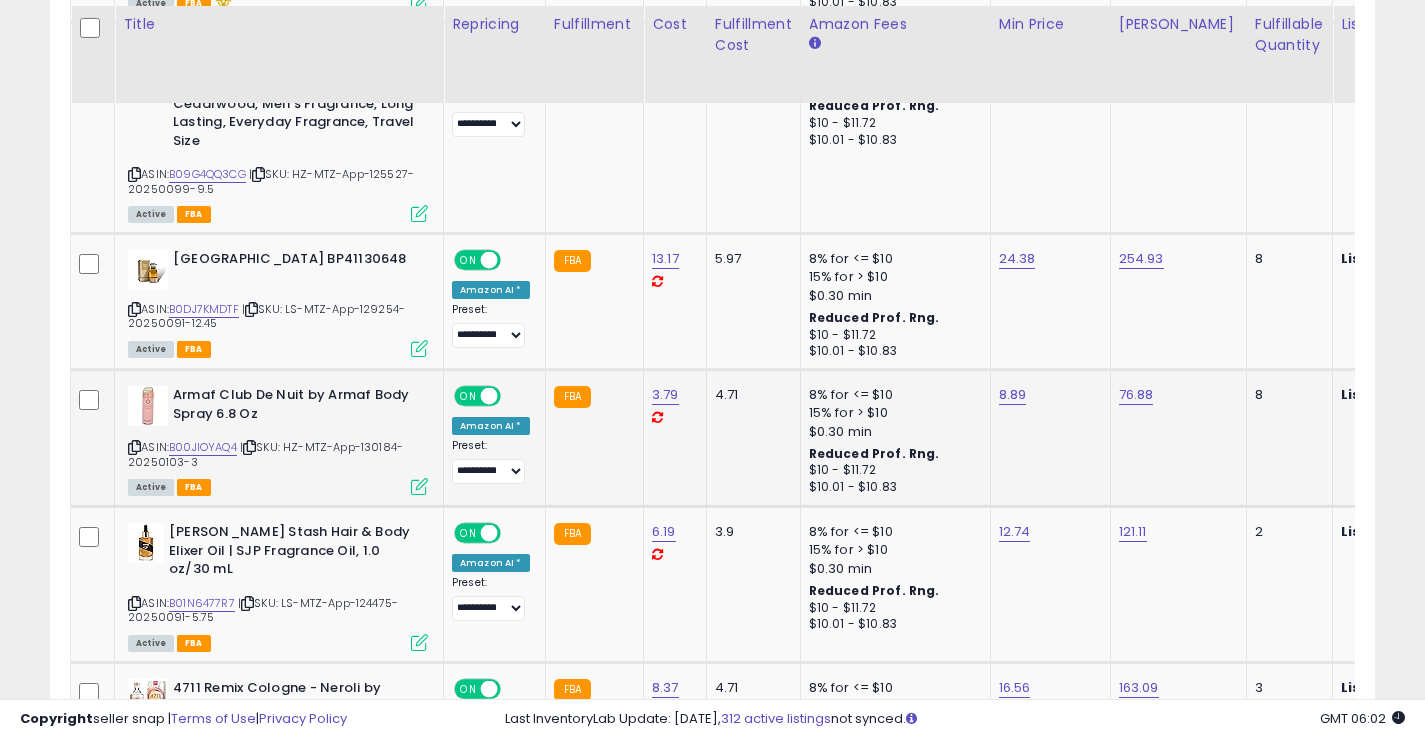 scroll, scrollTop: 3000, scrollLeft: 0, axis: vertical 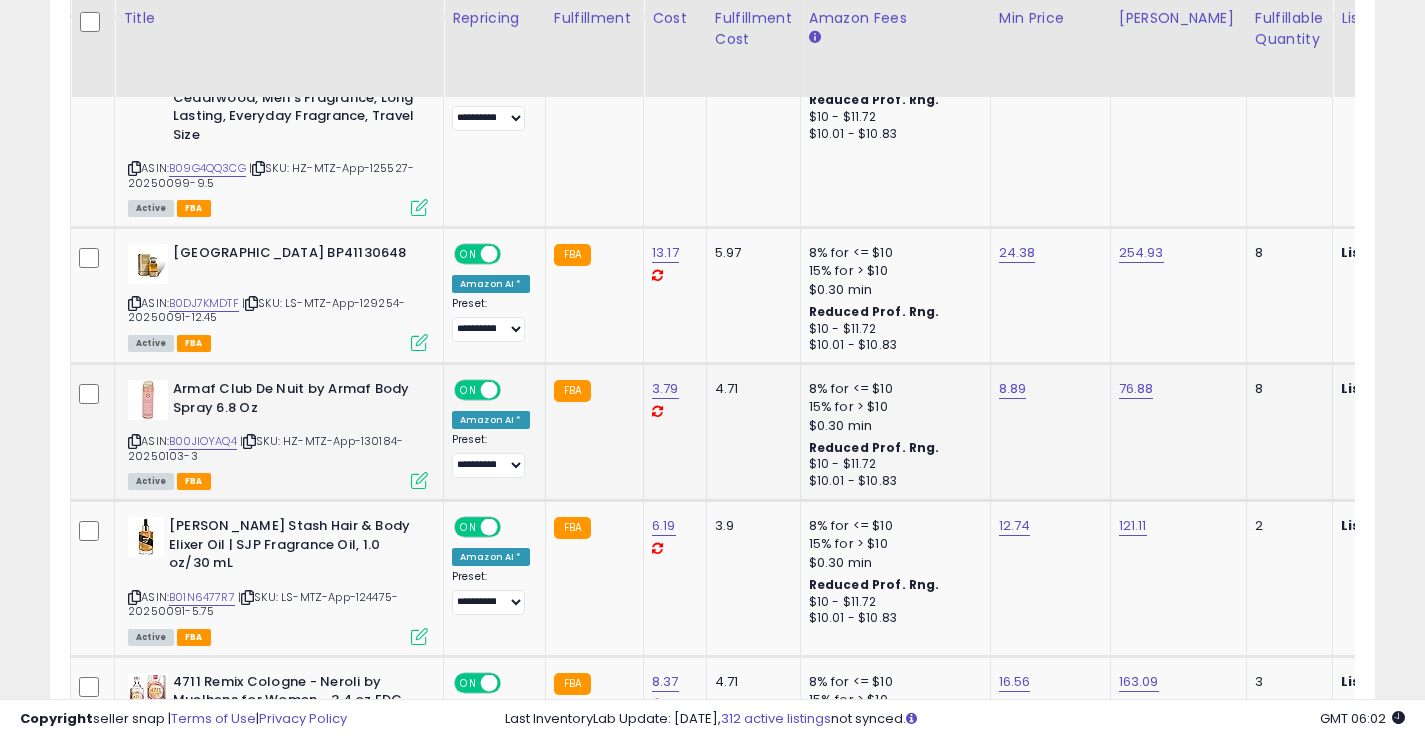 click at bounding box center [134, 441] 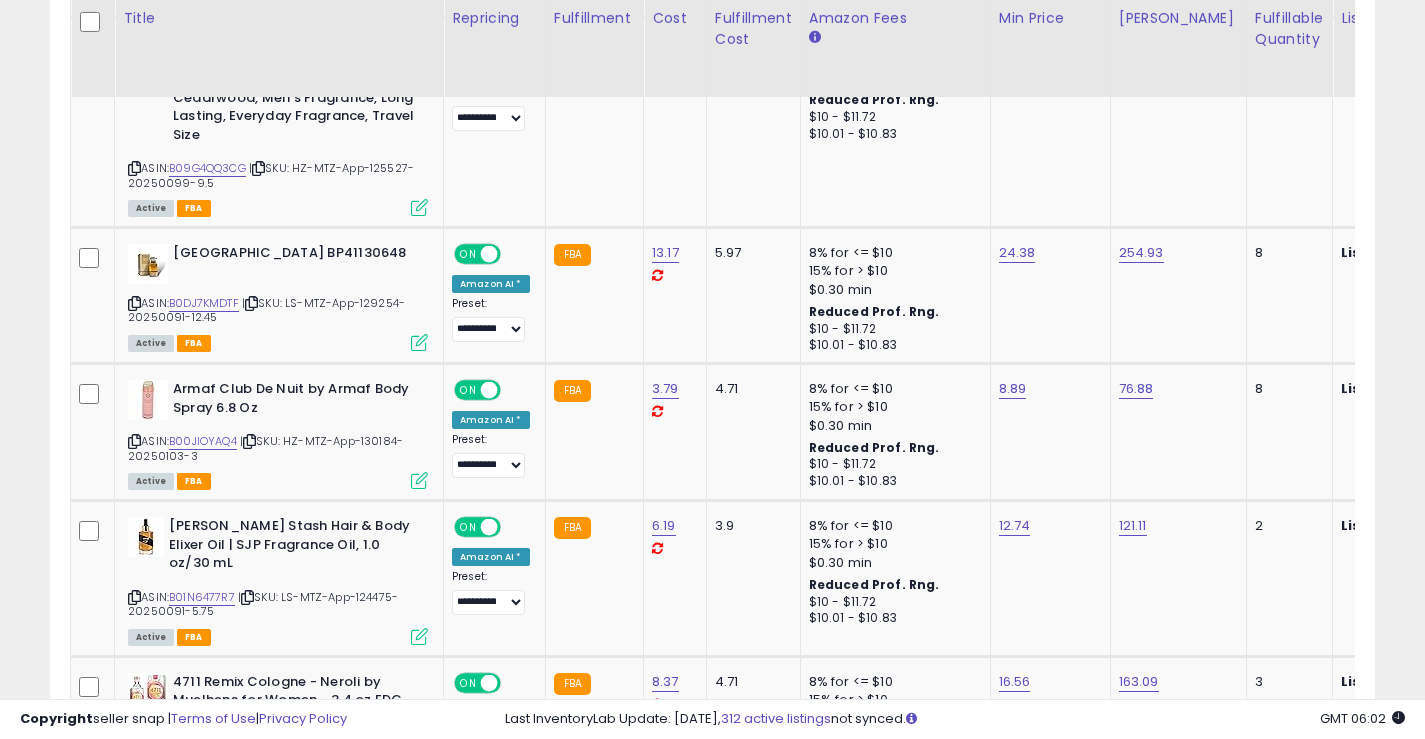 scroll, scrollTop: 0, scrollLeft: 1259, axis: horizontal 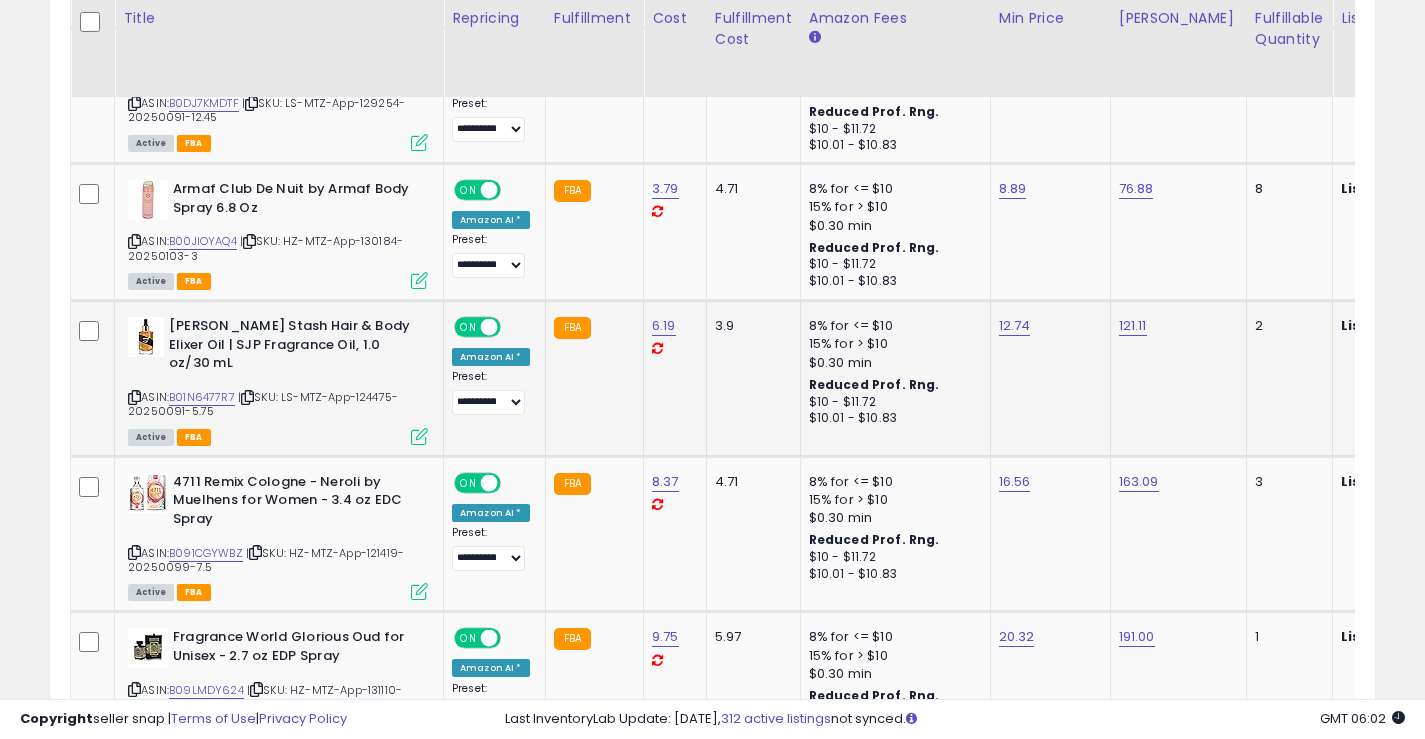 click at bounding box center [134, 397] 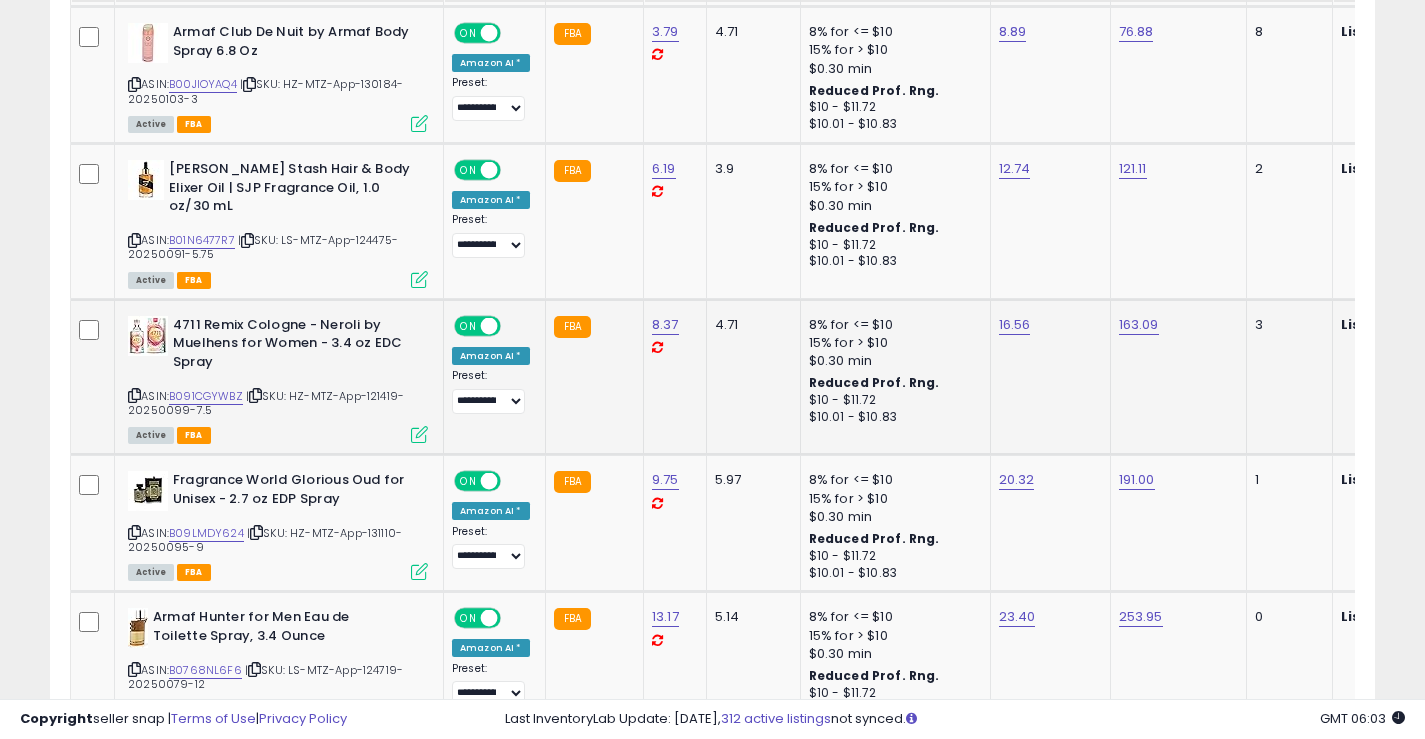 scroll, scrollTop: 3400, scrollLeft: 0, axis: vertical 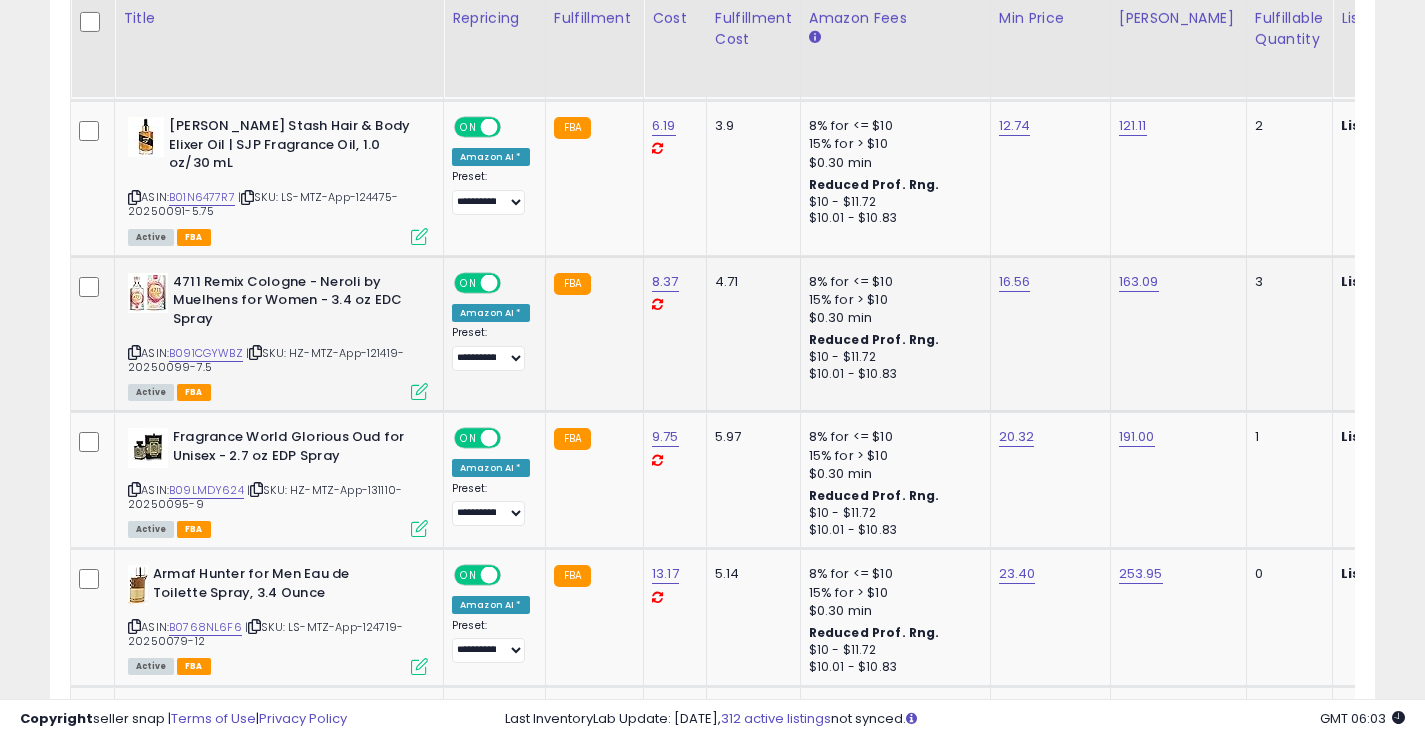 click at bounding box center (134, 352) 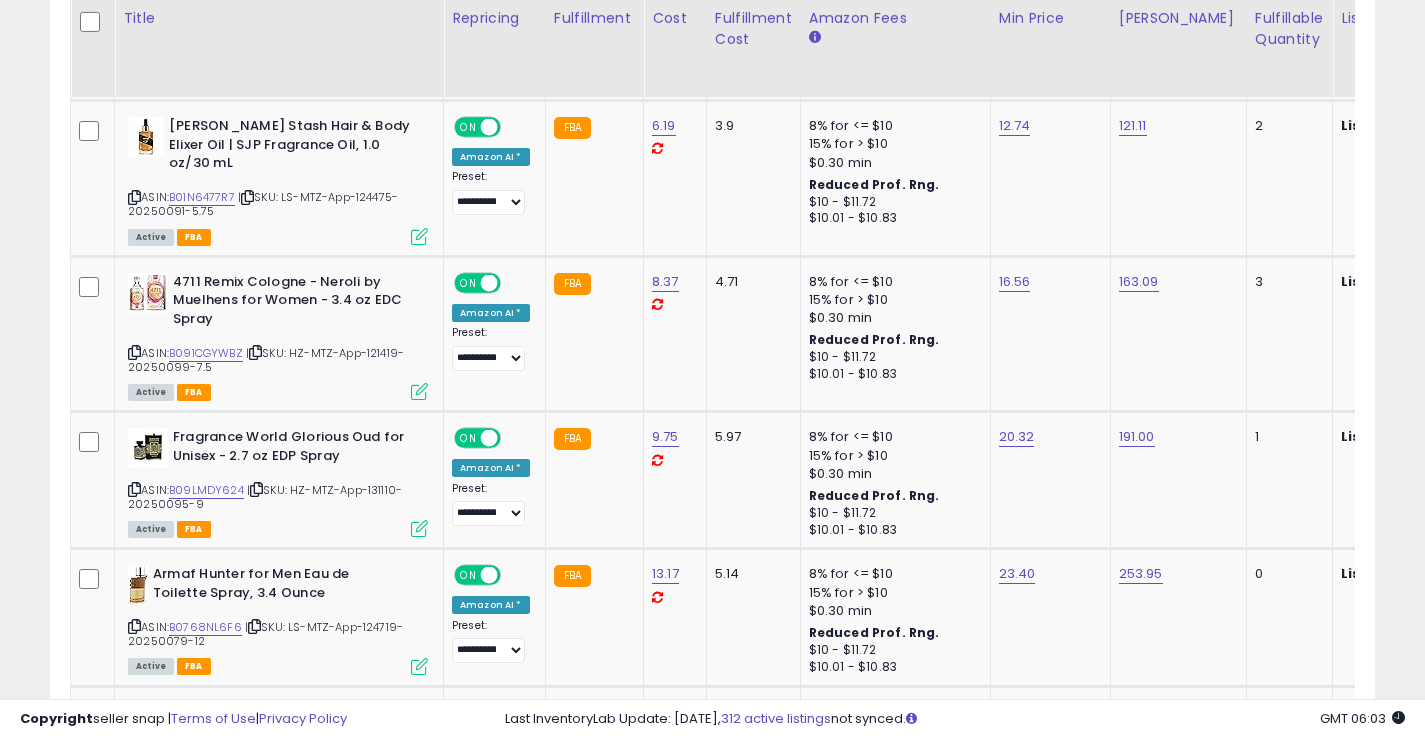 scroll, scrollTop: 0, scrollLeft: 1300, axis: horizontal 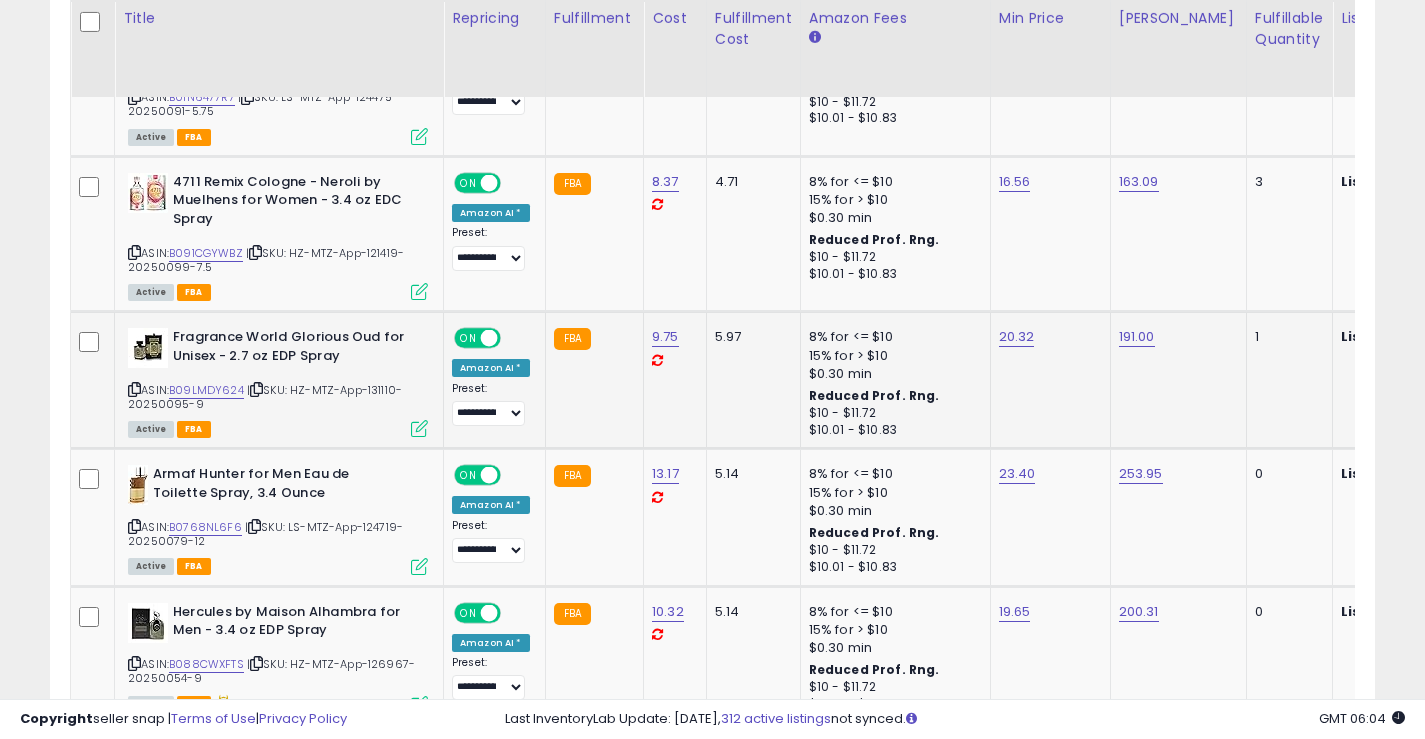 click at bounding box center (134, 389) 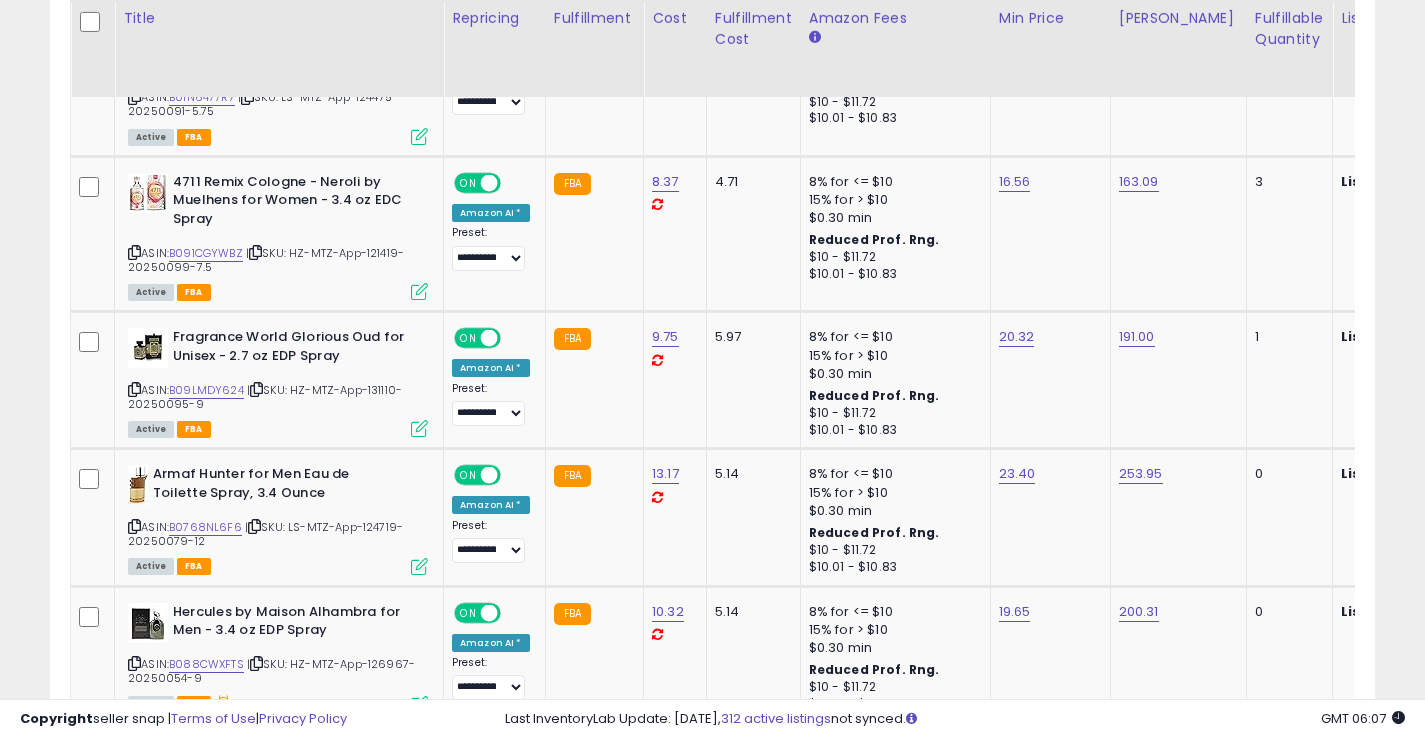 scroll, scrollTop: 0, scrollLeft: 1454, axis: horizontal 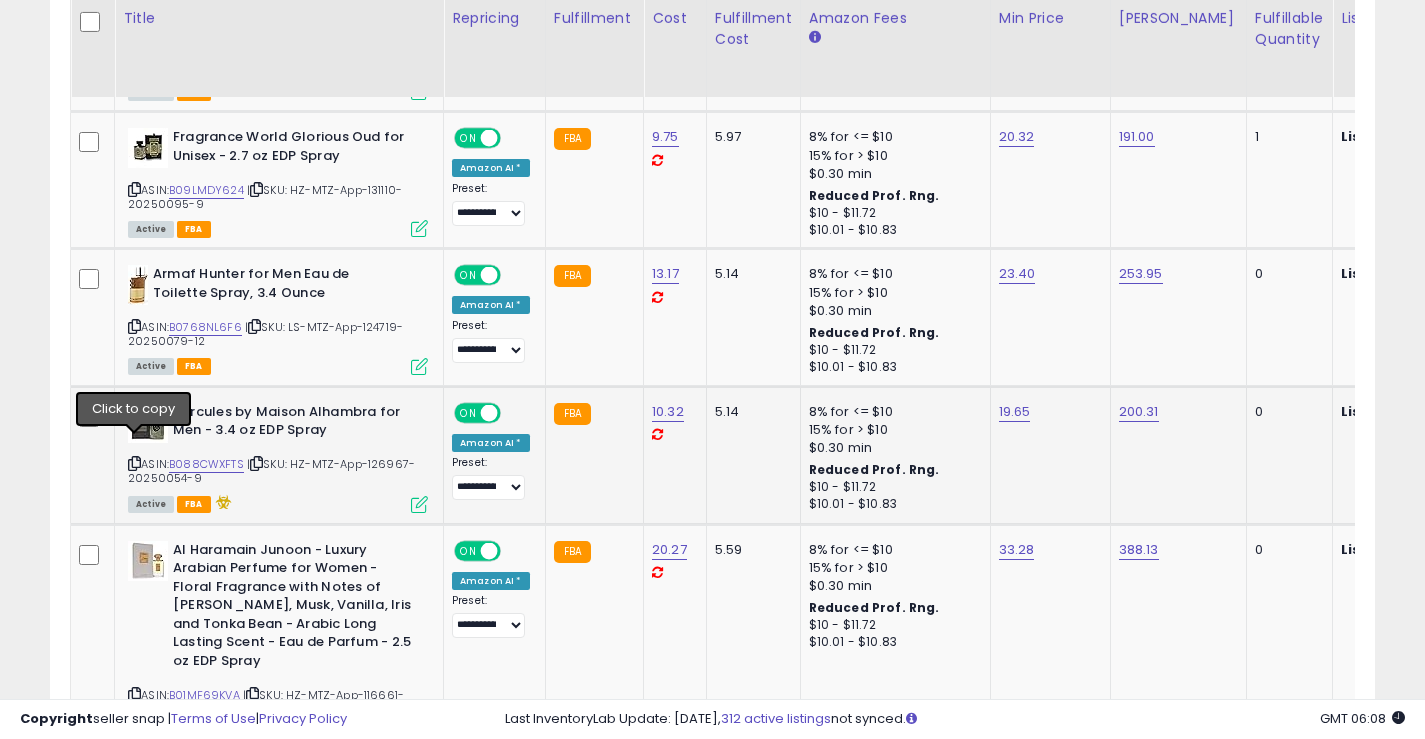 click at bounding box center (134, 463) 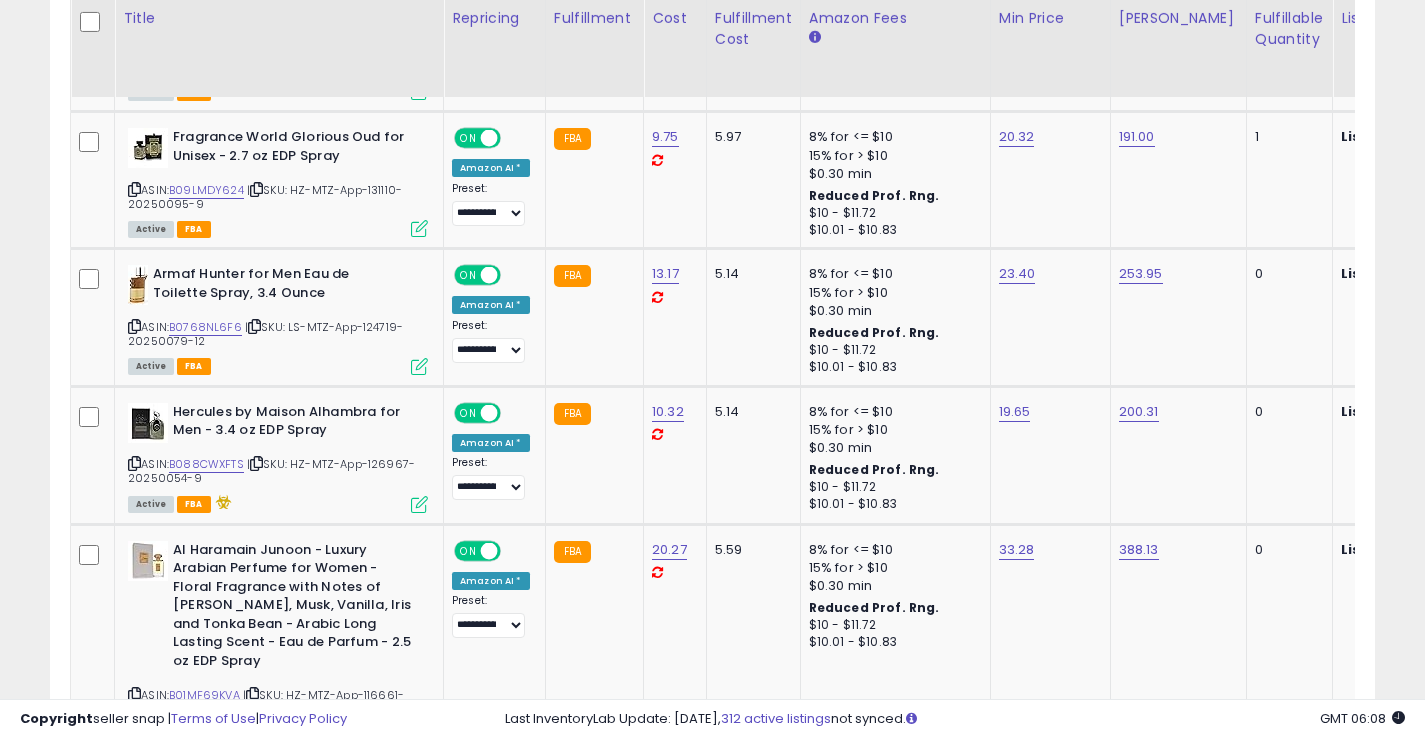 scroll, scrollTop: 0, scrollLeft: 1871, axis: horizontal 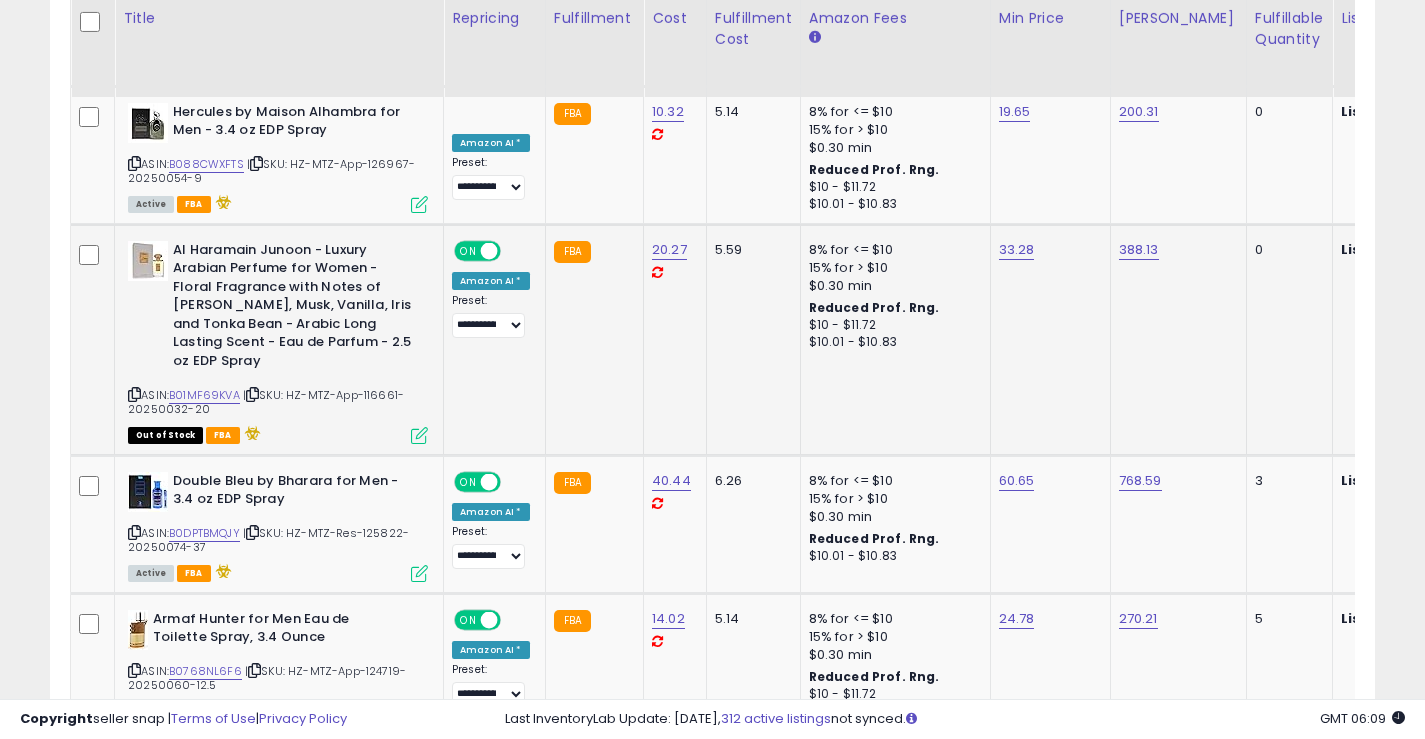 click at bounding box center [134, 394] 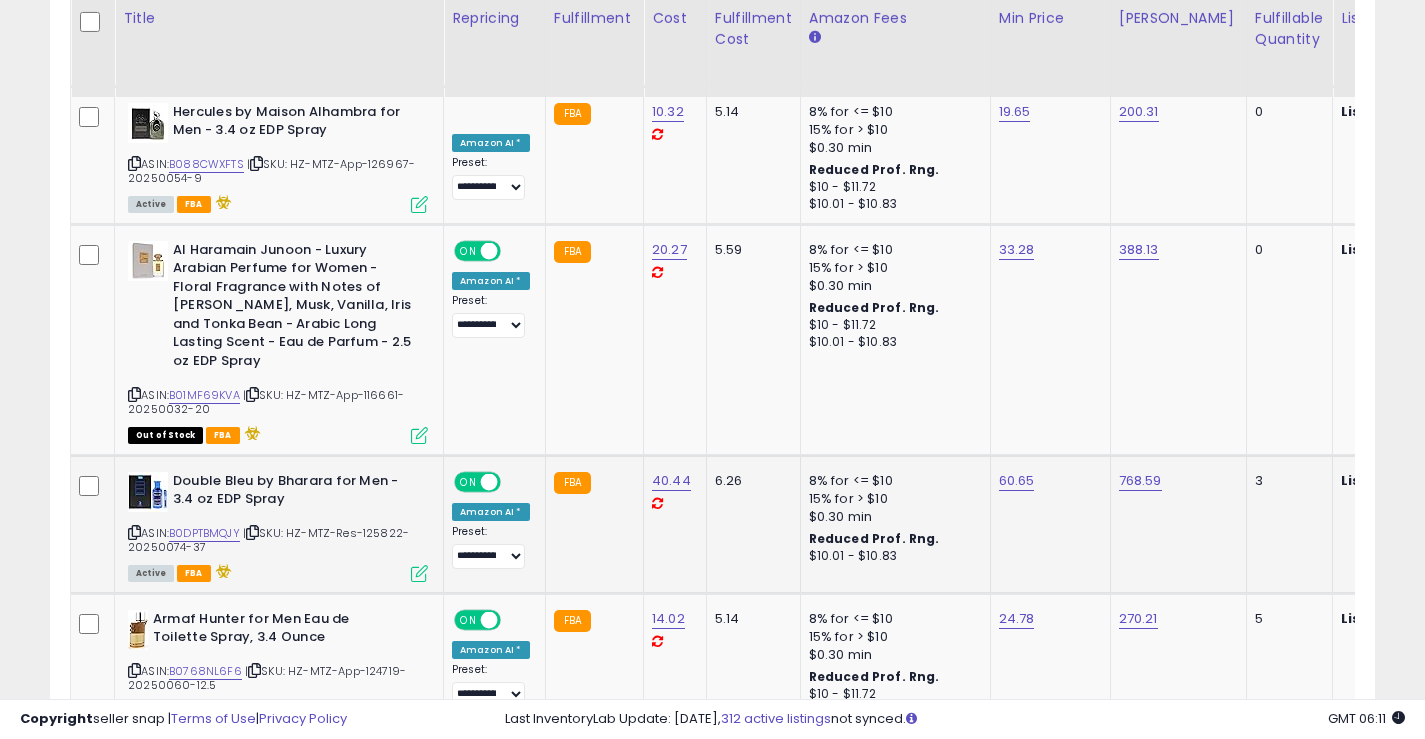 click at bounding box center (134, 532) 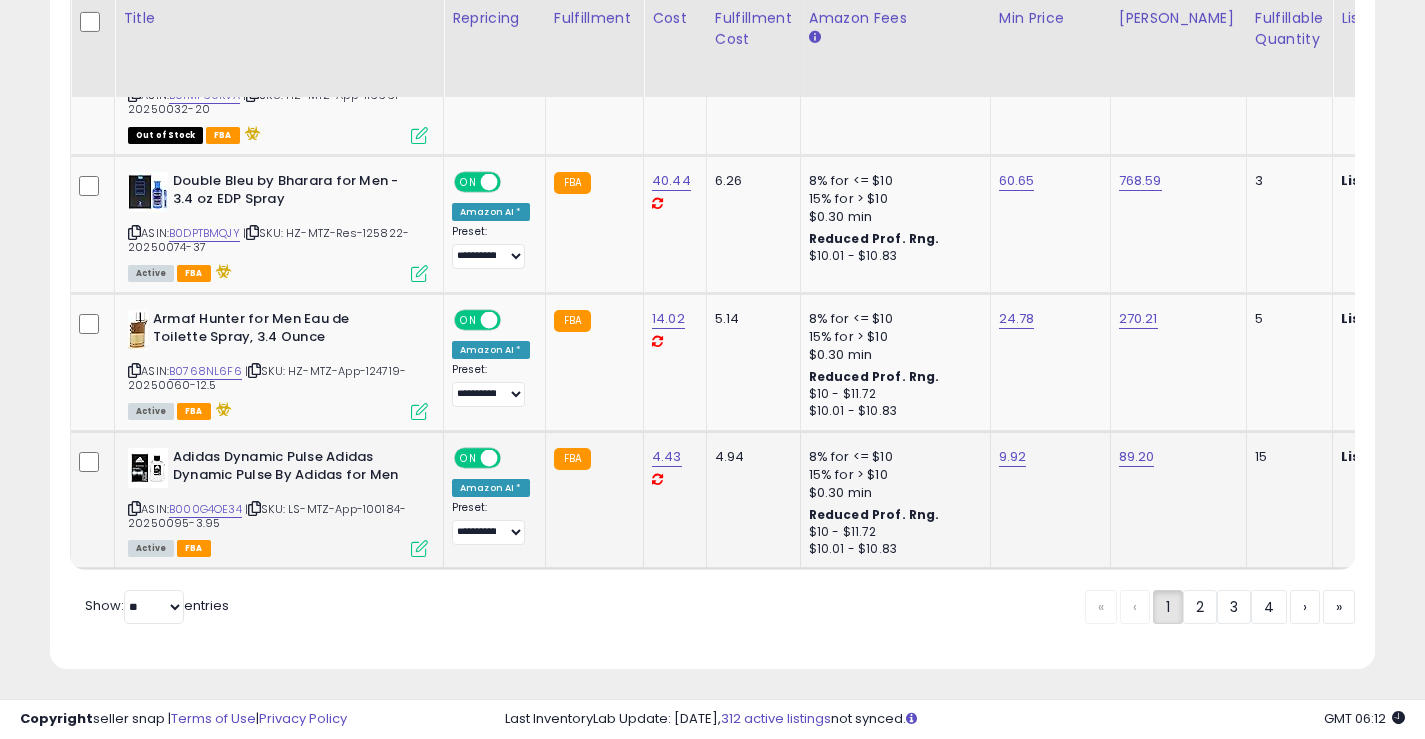 scroll, scrollTop: 4301, scrollLeft: 0, axis: vertical 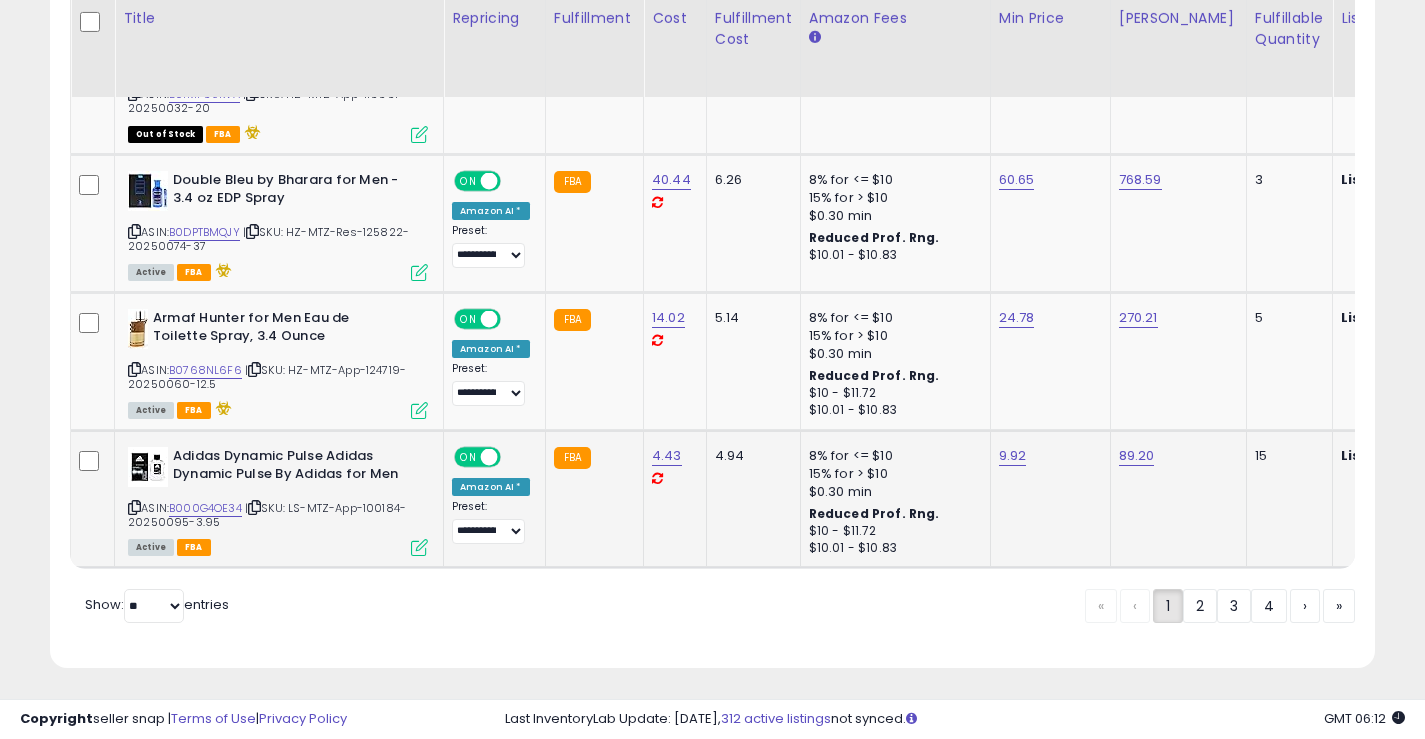 click at bounding box center (134, 507) 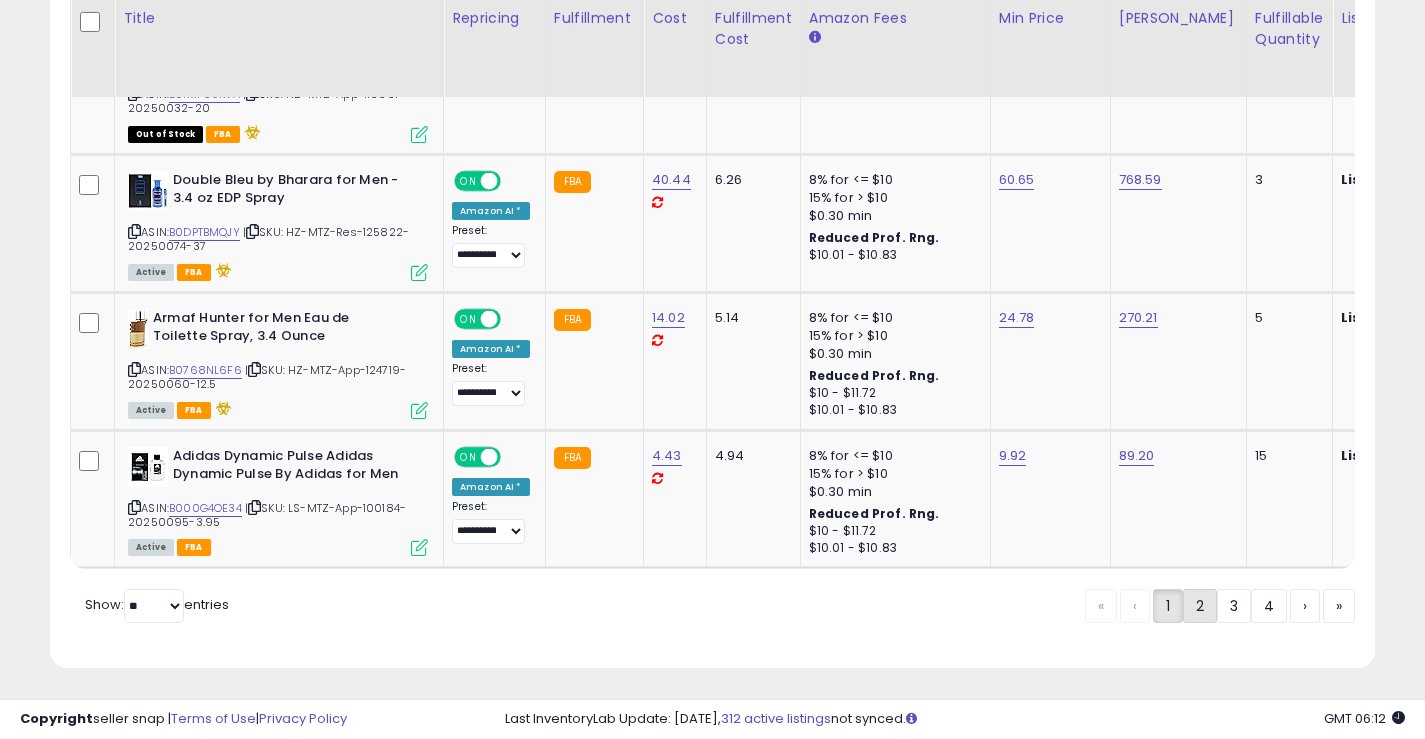 click on "2" 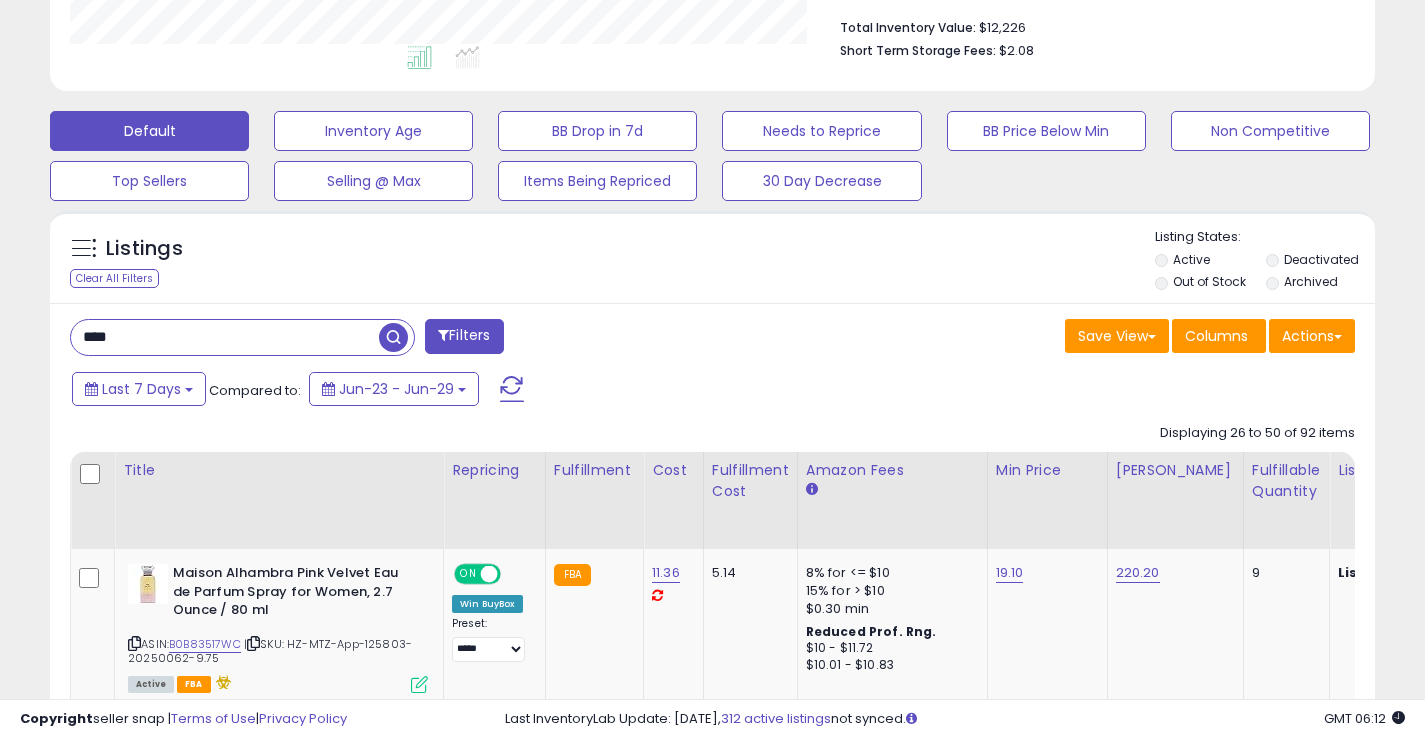 scroll, scrollTop: 819, scrollLeft: 0, axis: vertical 